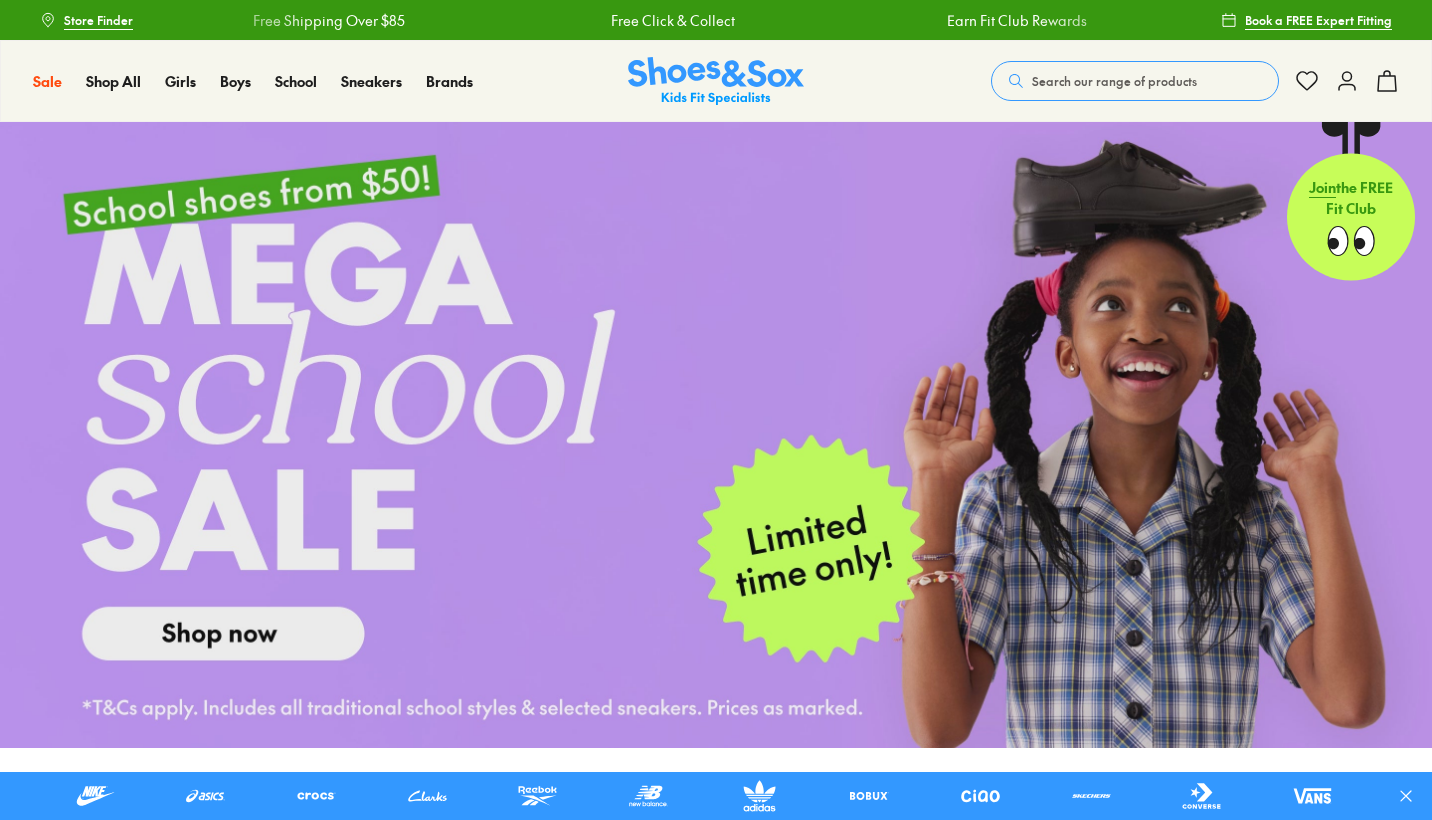 scroll, scrollTop: 0, scrollLeft: 0, axis: both 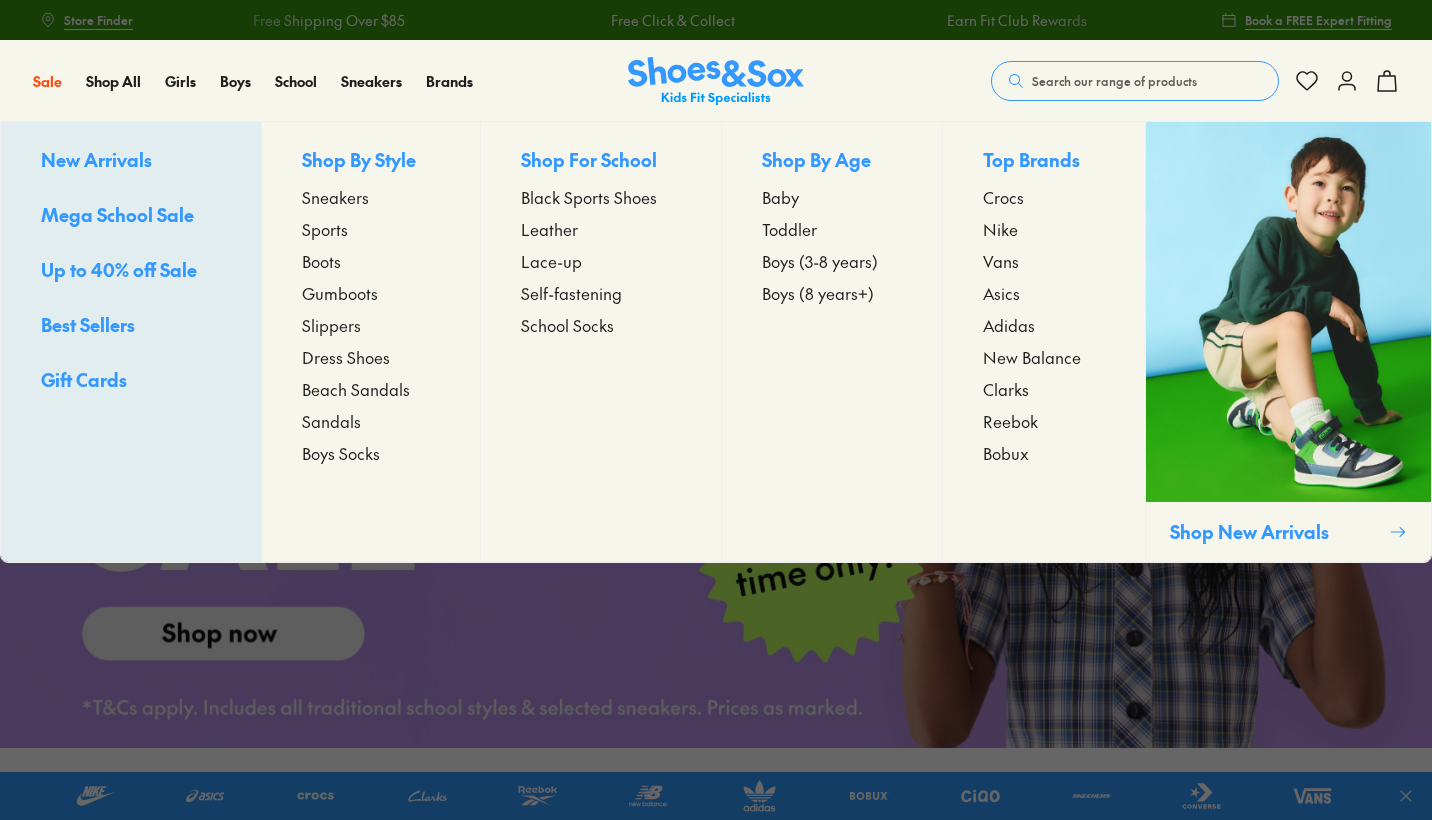 click on "Sports" at bounding box center (325, 229) 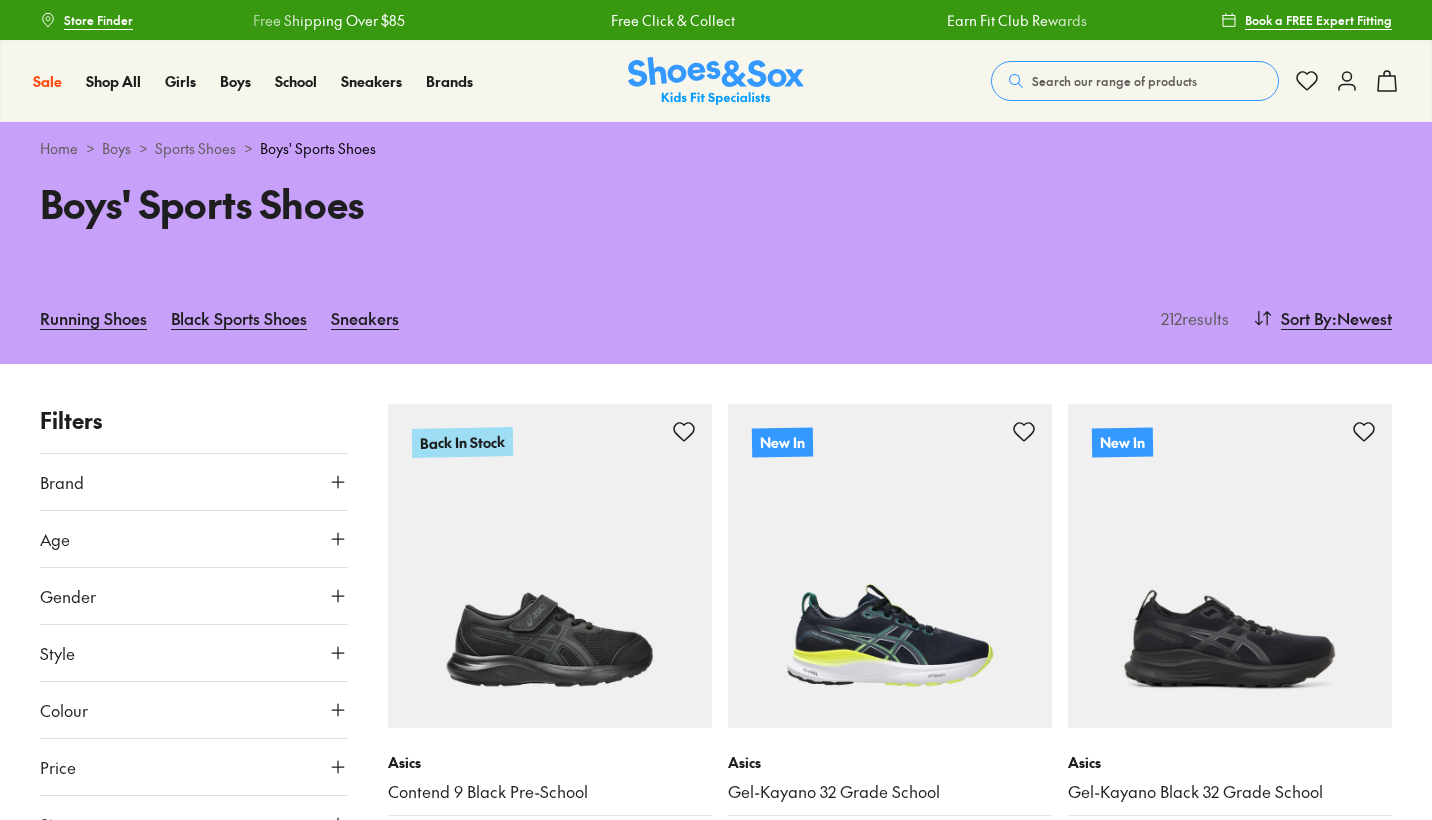 scroll, scrollTop: 0, scrollLeft: 0, axis: both 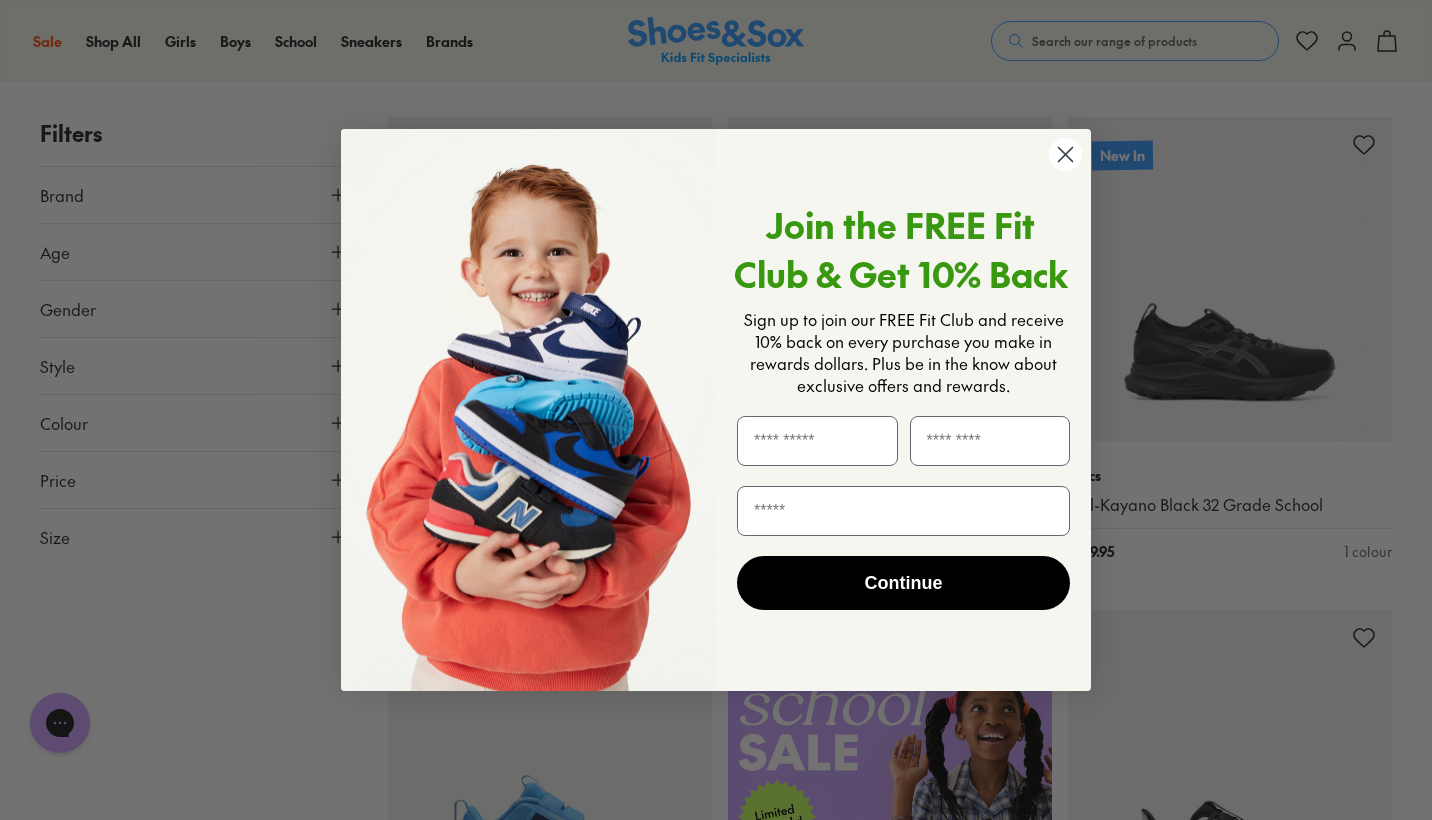 click 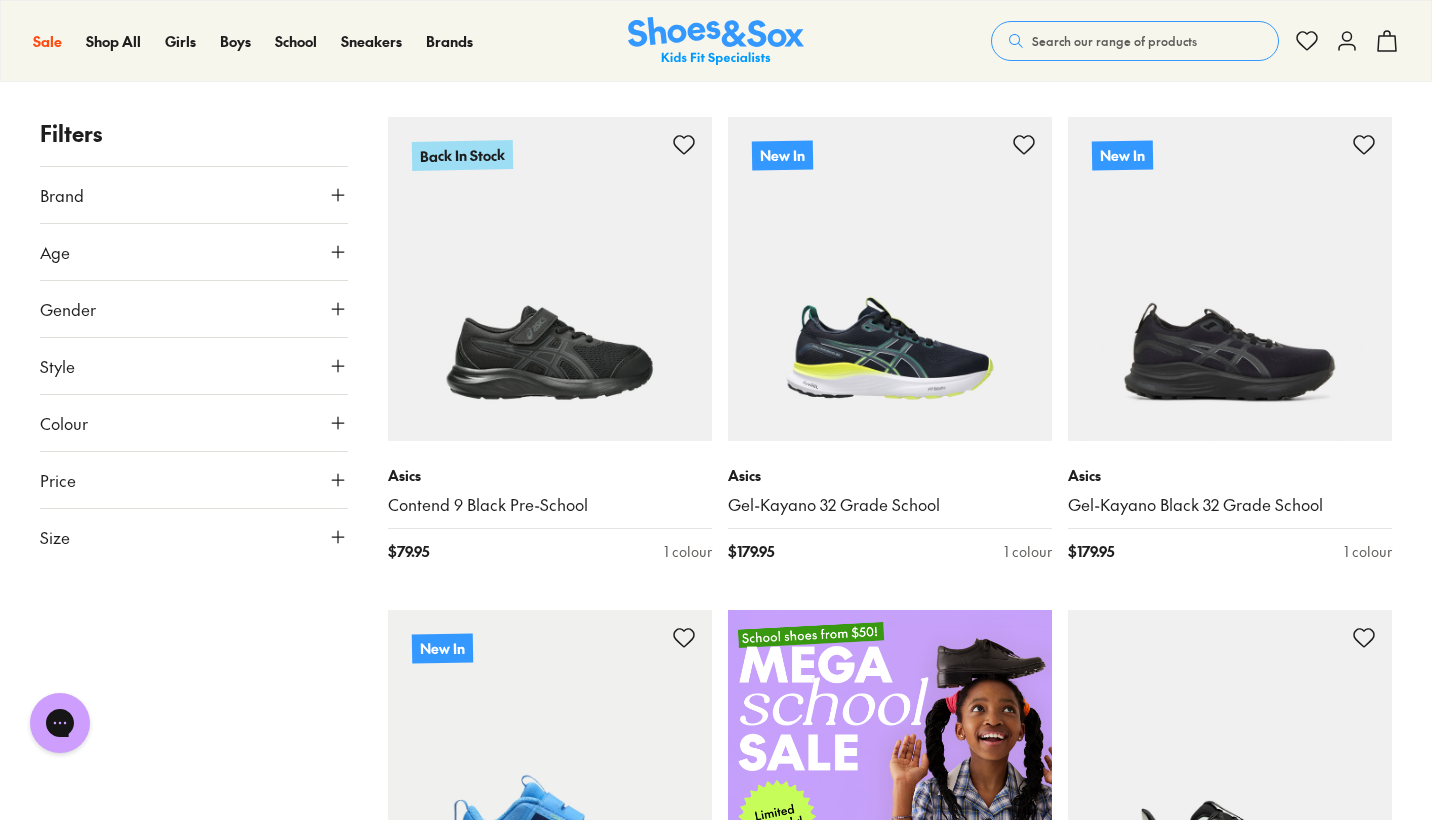 click 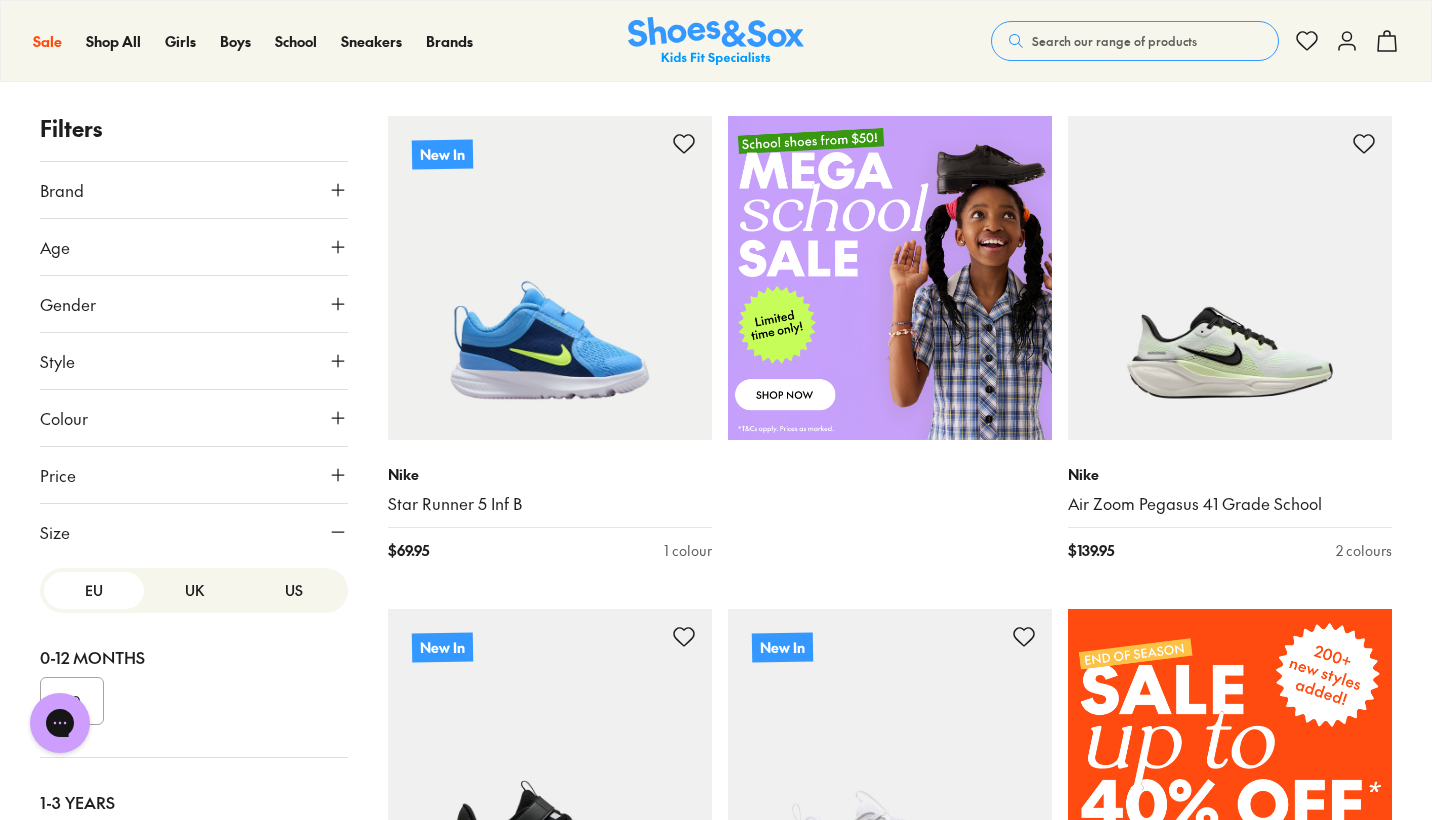 scroll, scrollTop: 295, scrollLeft: 0, axis: vertical 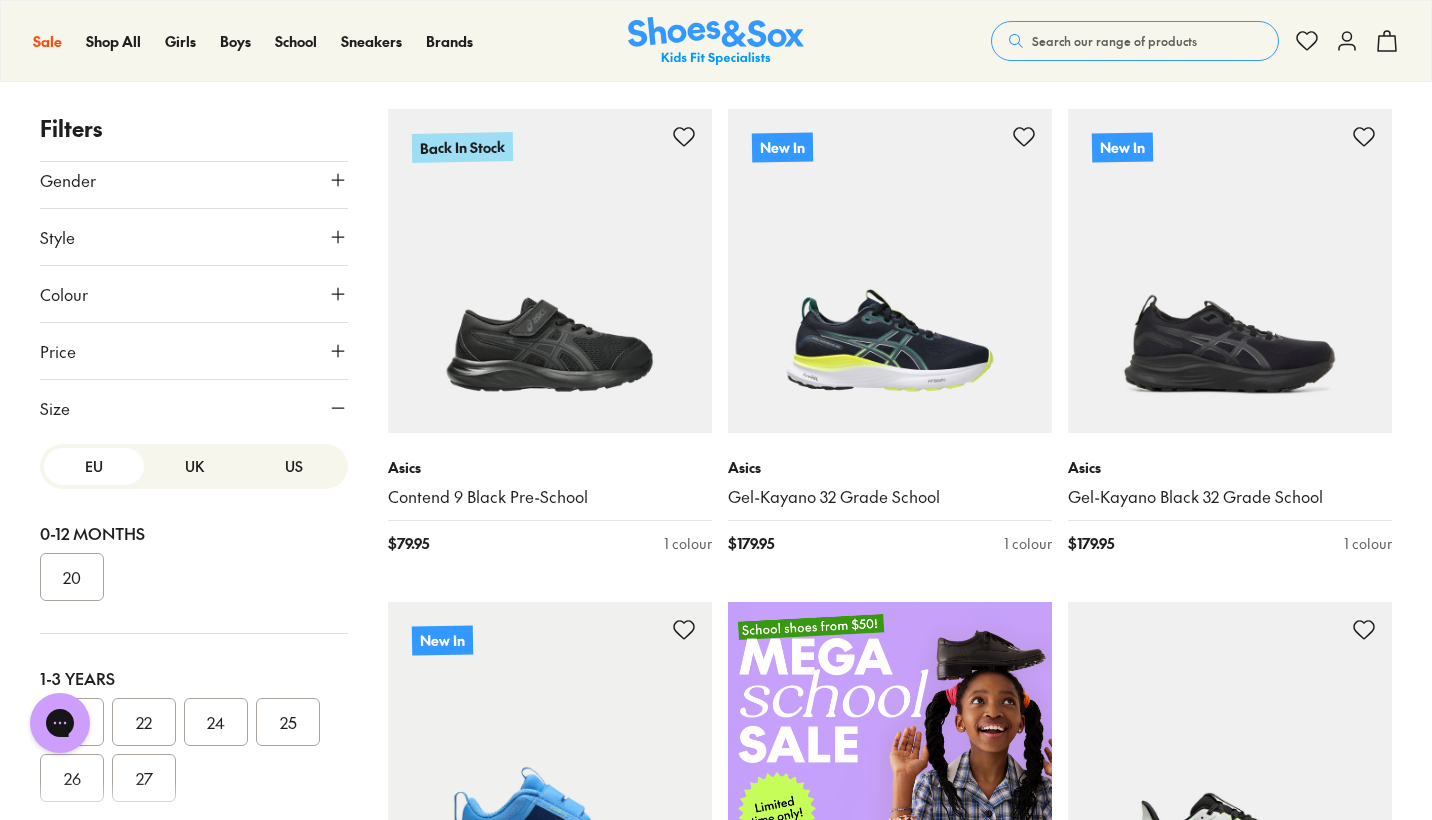 click on "UK" at bounding box center (194, 466) 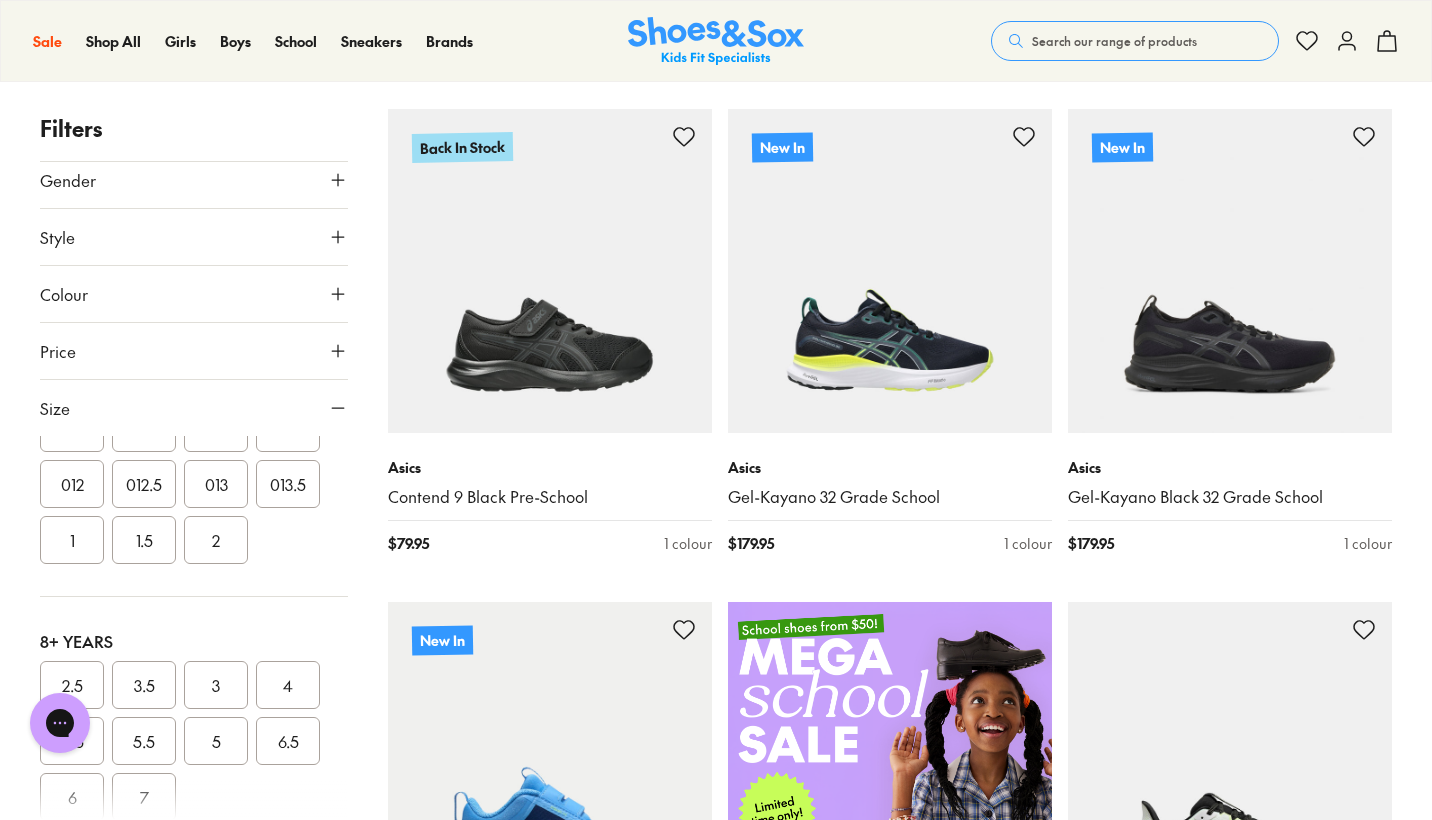 scroll, scrollTop: 554, scrollLeft: 0, axis: vertical 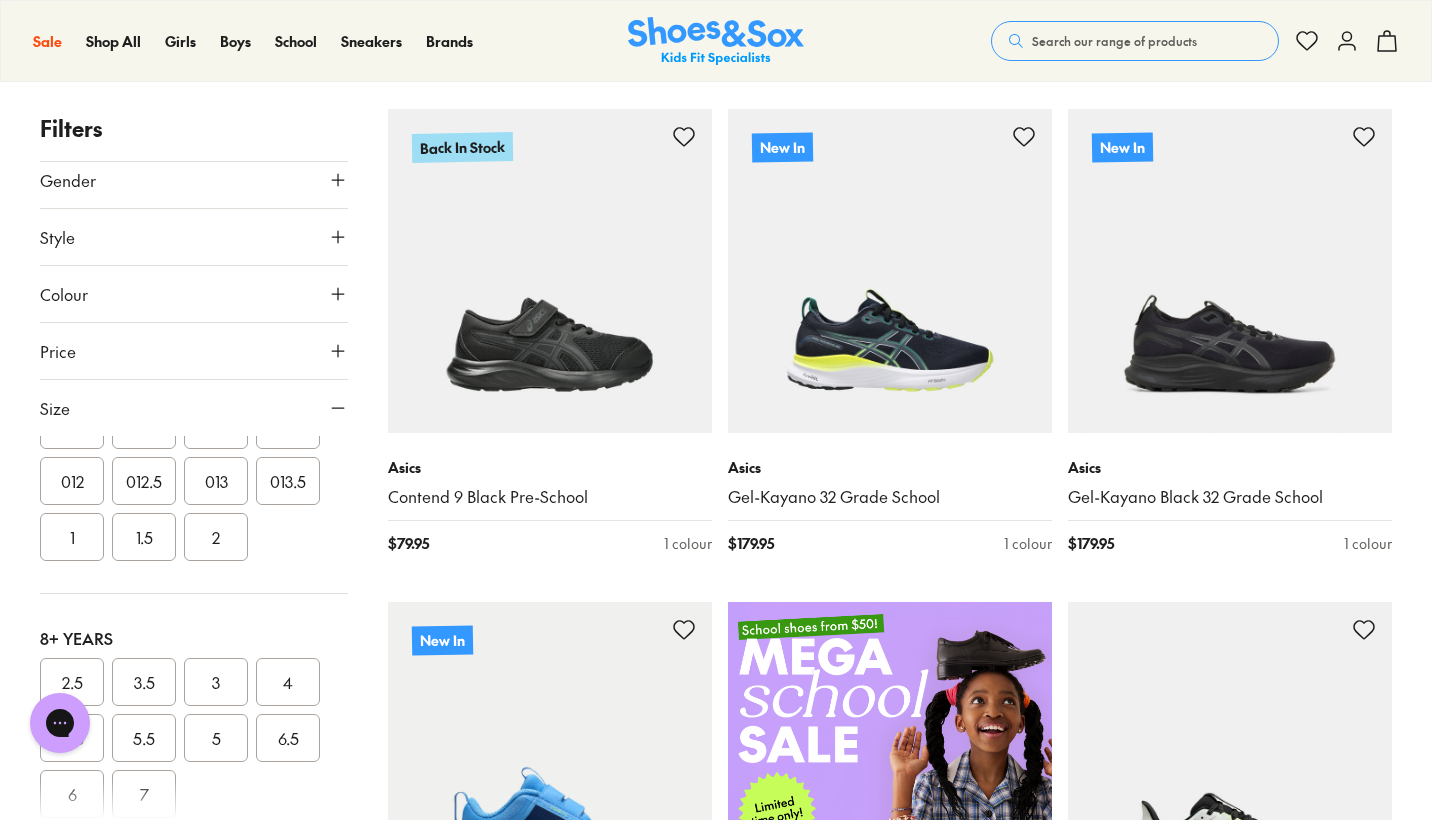 click on "1" at bounding box center (72, 537) 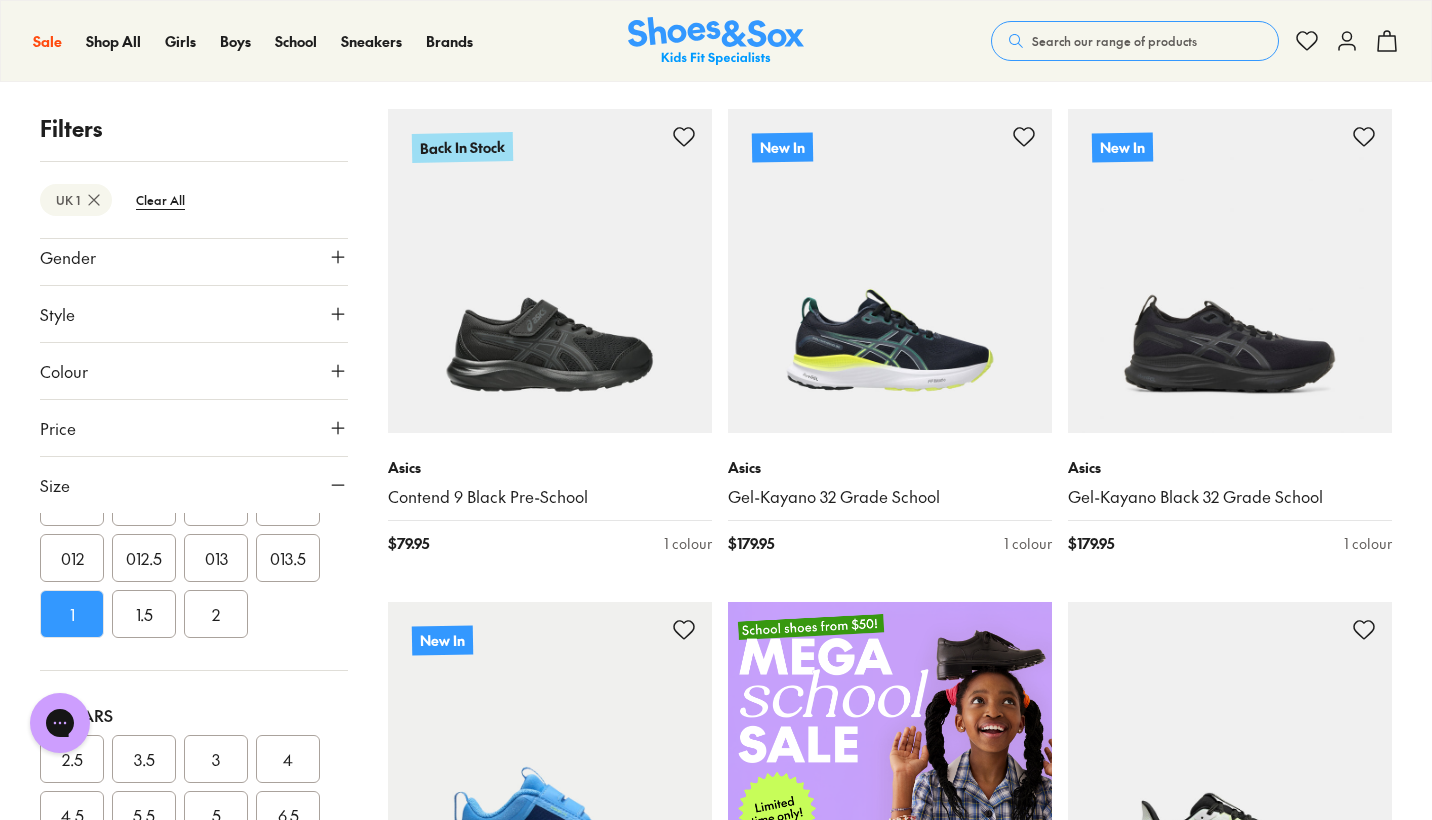 scroll, scrollTop: 160, scrollLeft: 0, axis: vertical 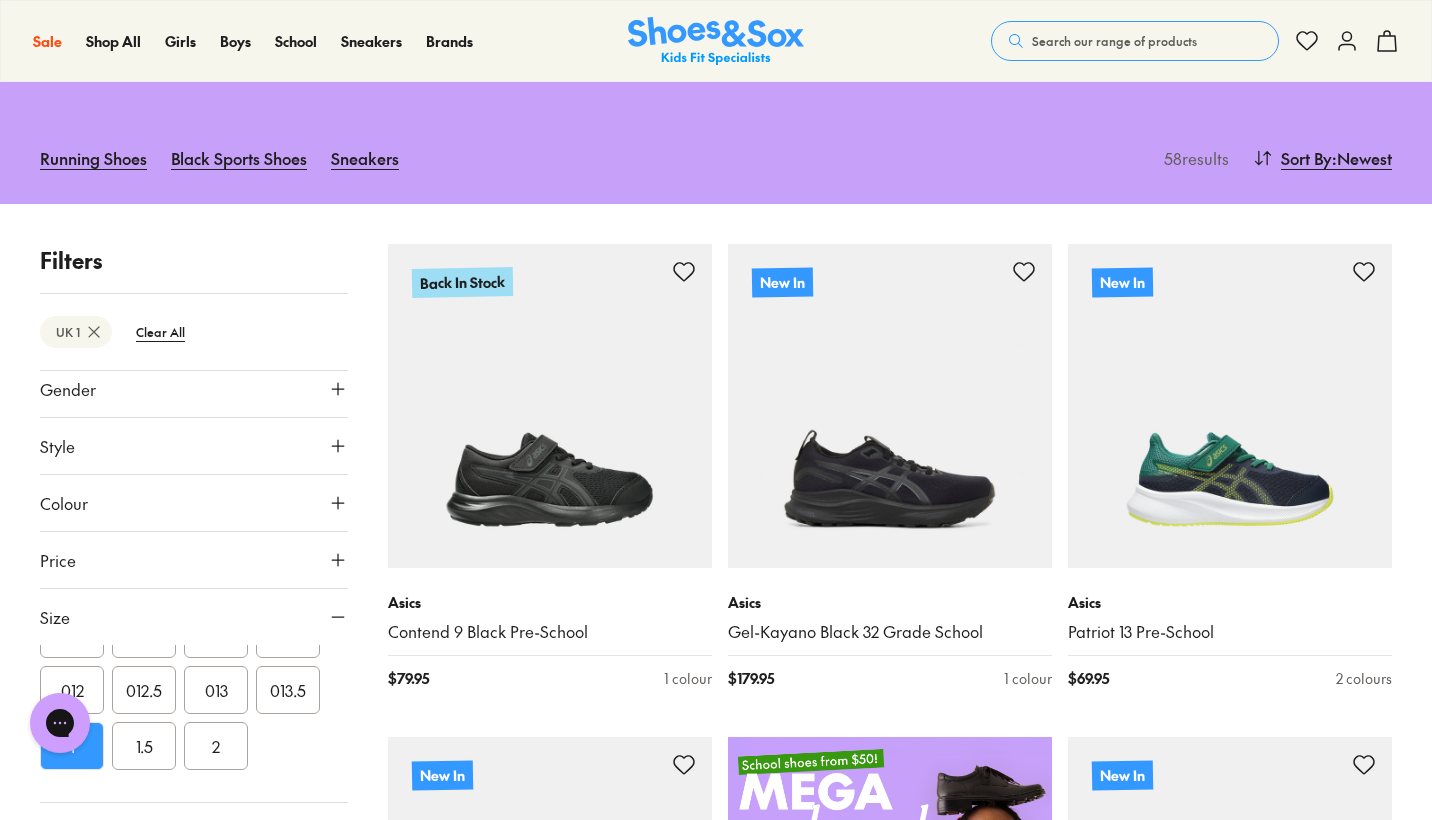 click on "1.5" at bounding box center (144, 746) 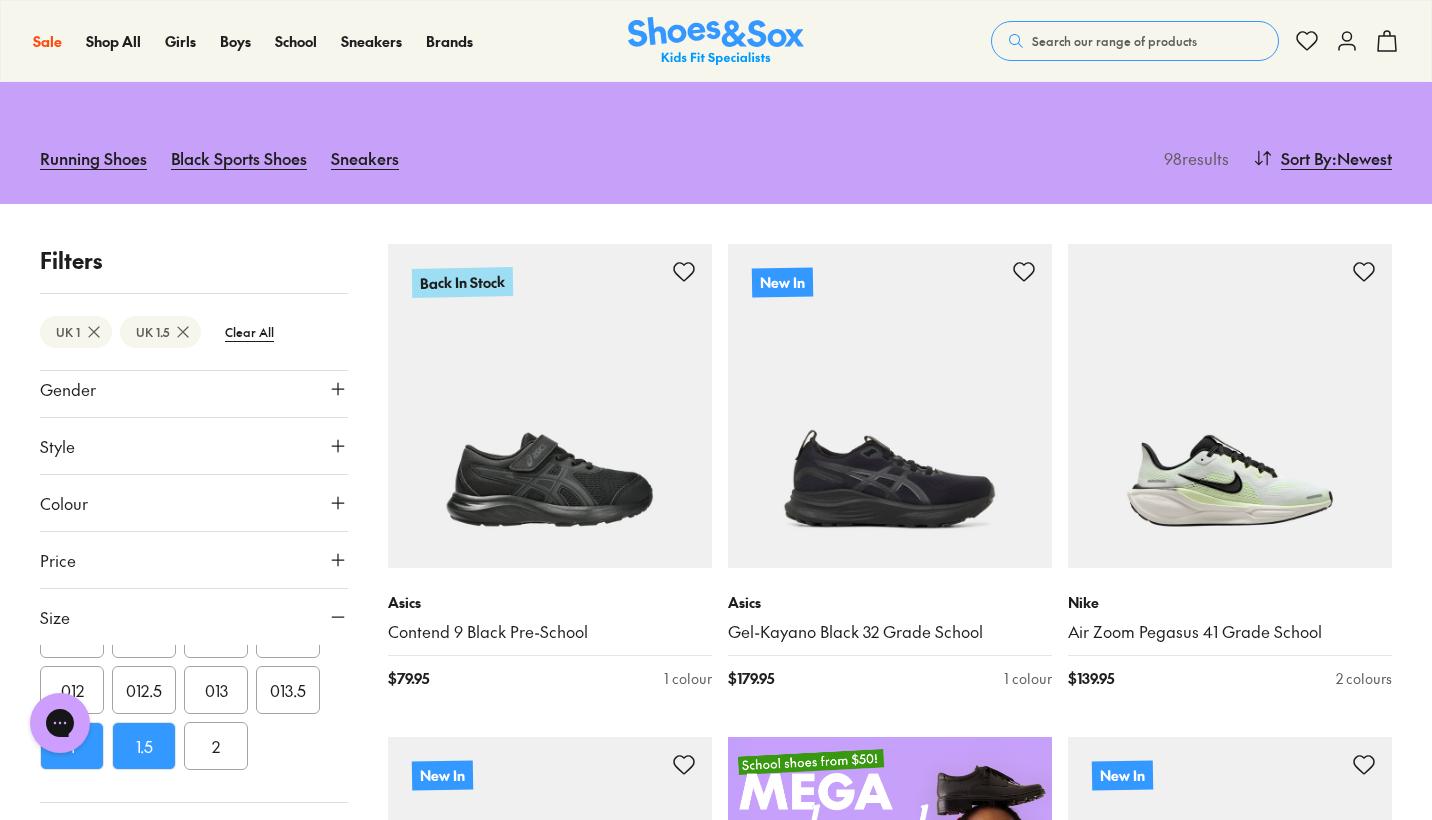 scroll, scrollTop: 269, scrollLeft: 0, axis: vertical 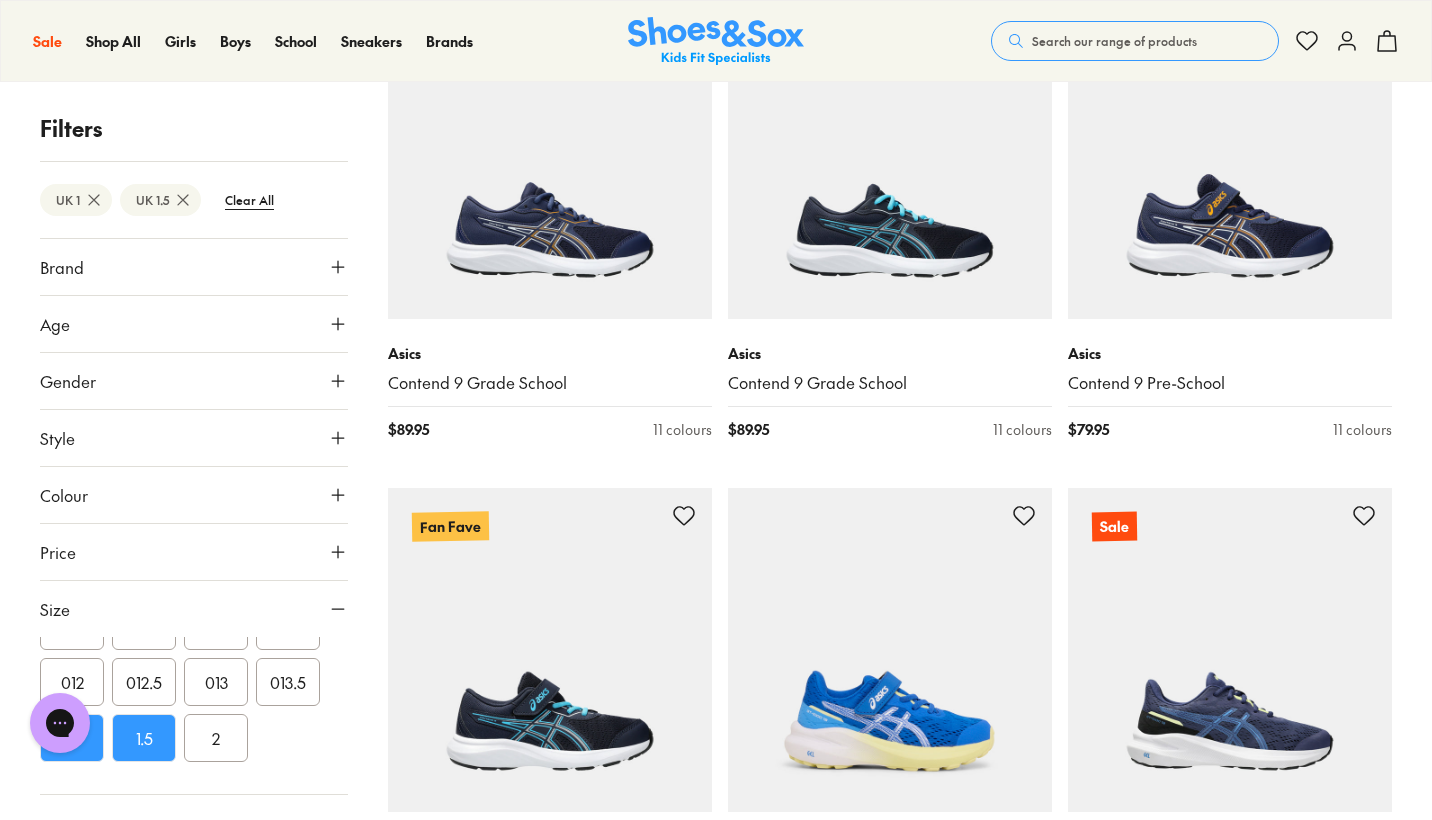 click on "Price" at bounding box center (194, 552) 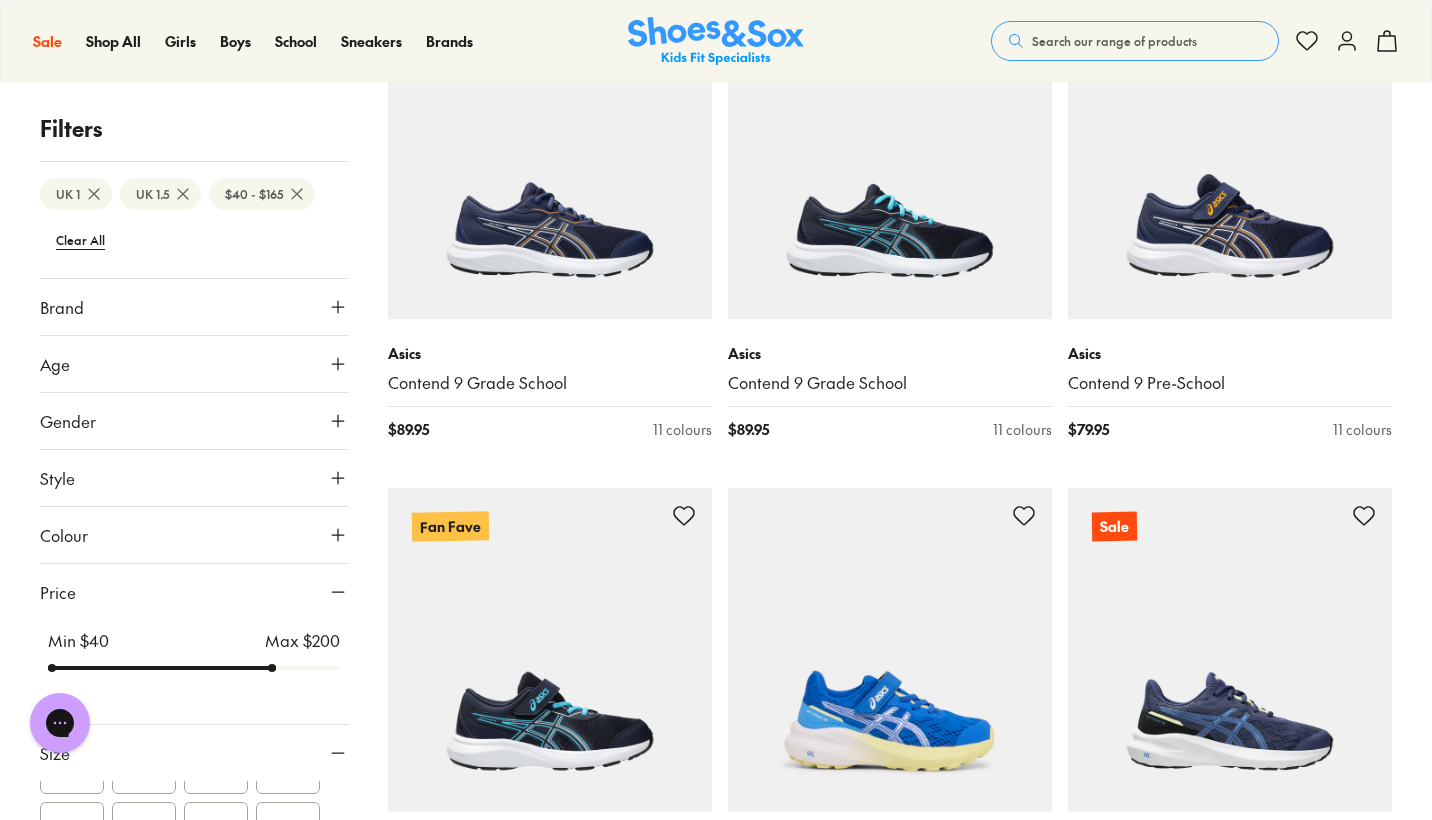 drag, startPoint x: 326, startPoint y: 632, endPoint x: 241, endPoint y: 629, distance: 85.052925 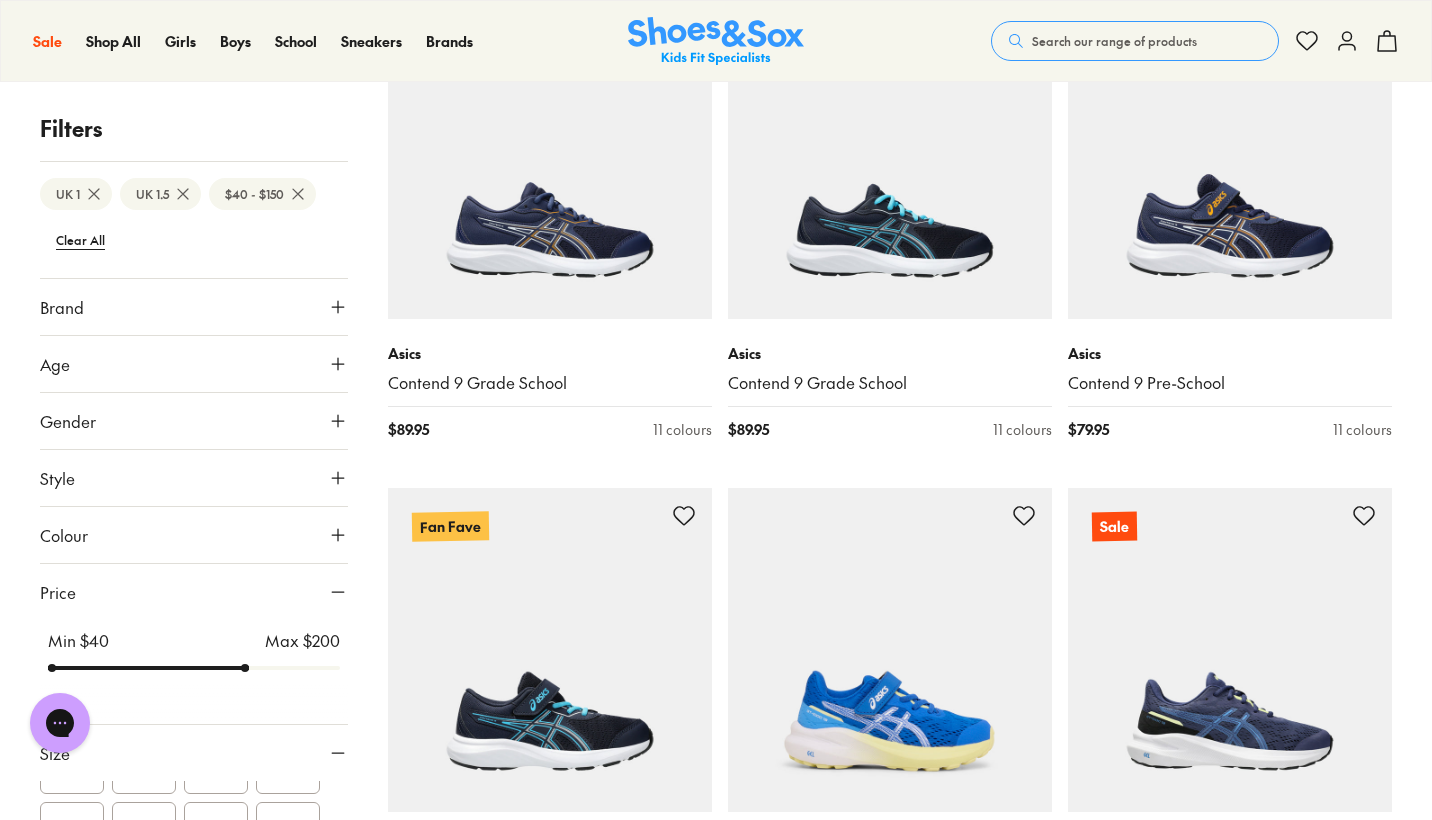 scroll, scrollTop: 0, scrollLeft: 0, axis: both 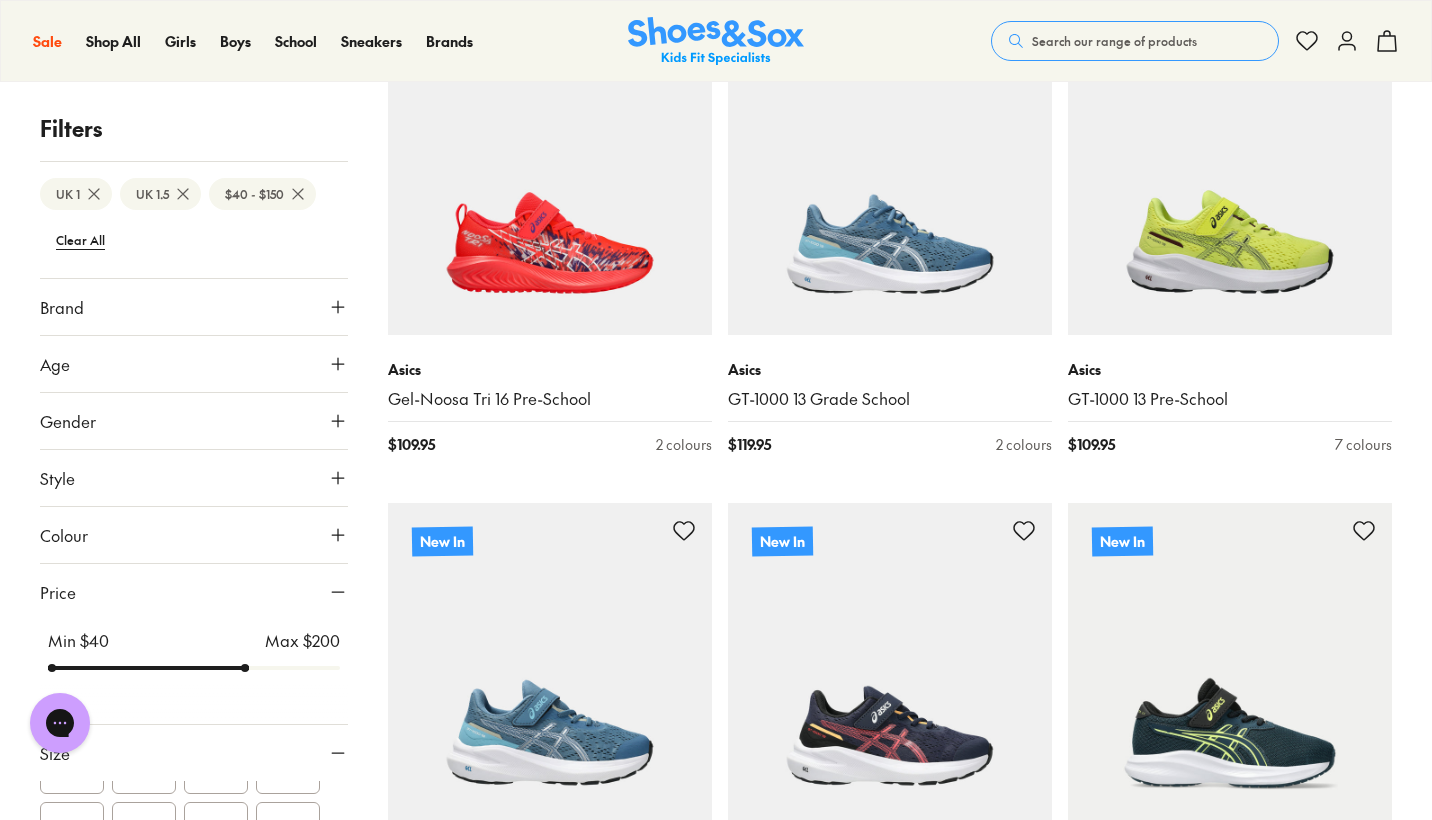 click 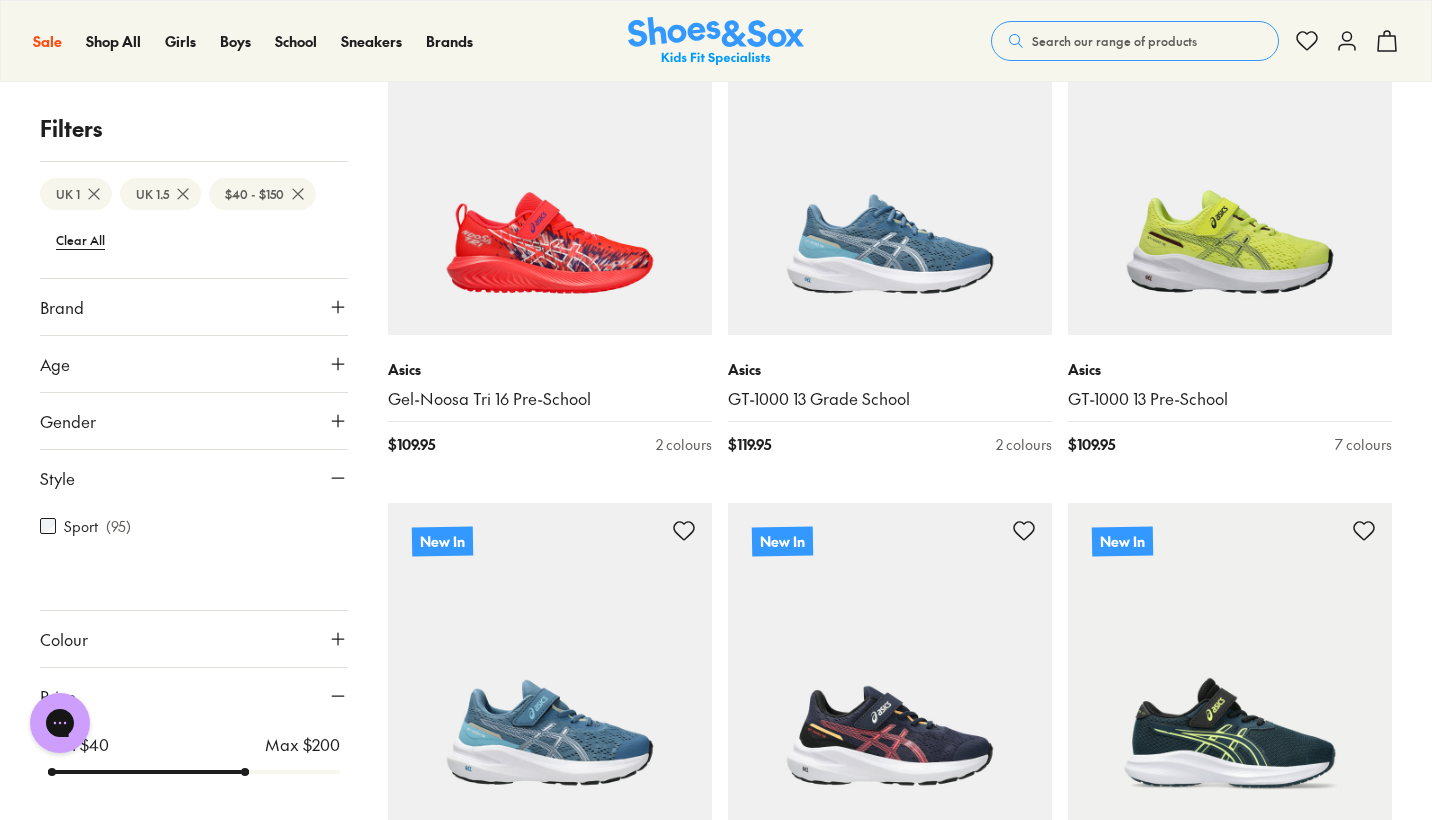 click 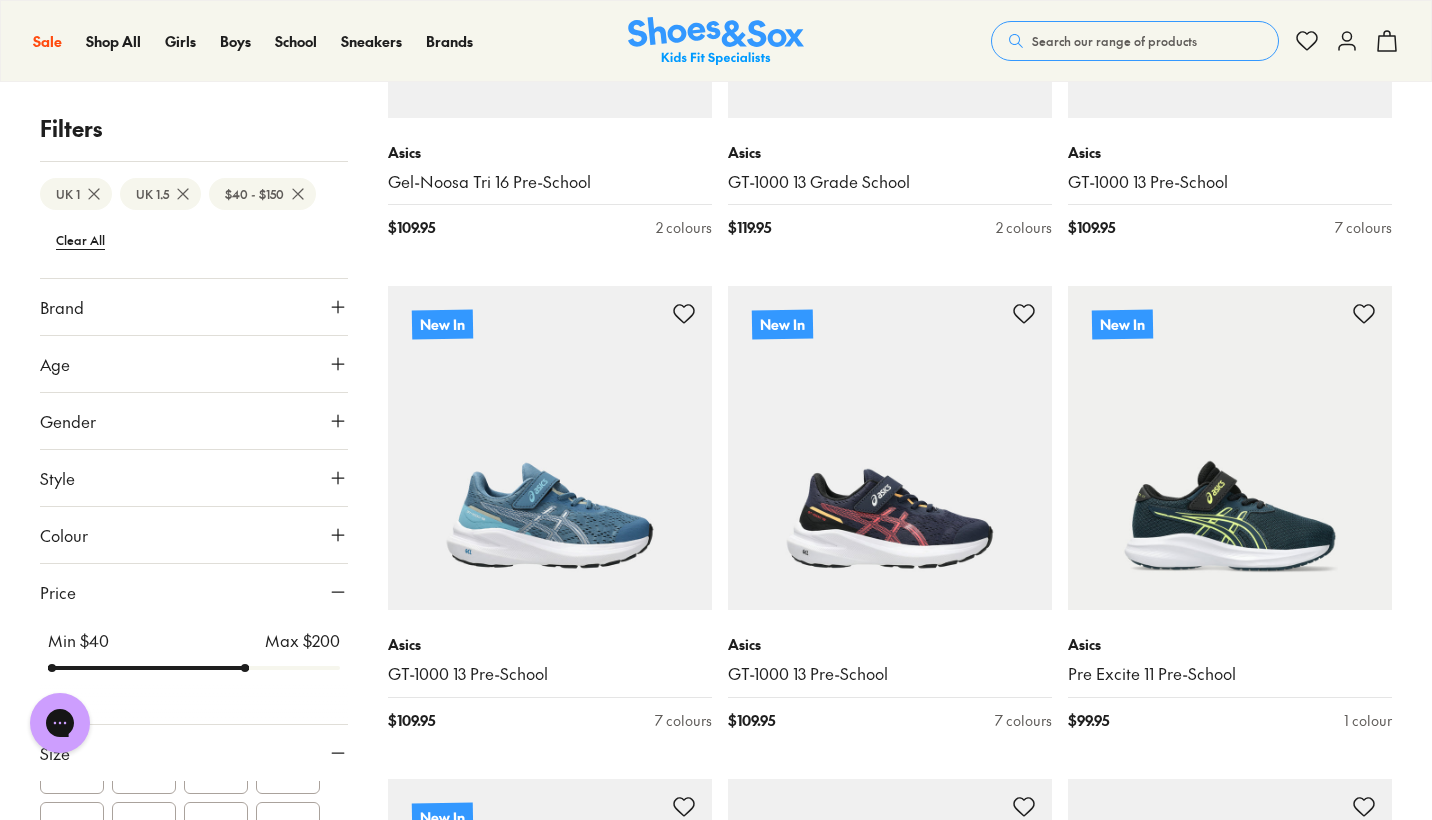 scroll, scrollTop: 3620, scrollLeft: 0, axis: vertical 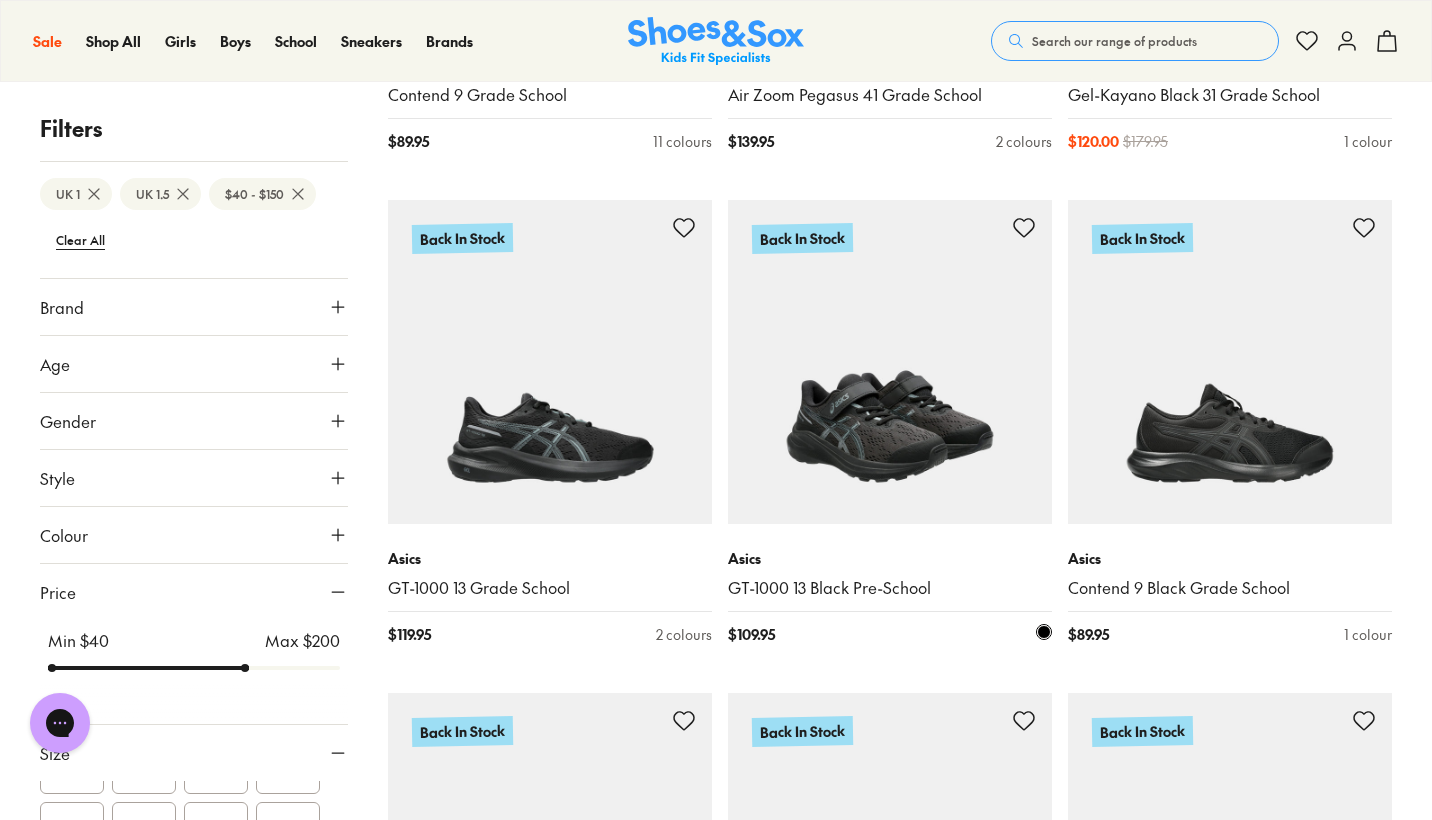 click at bounding box center (890, 362) 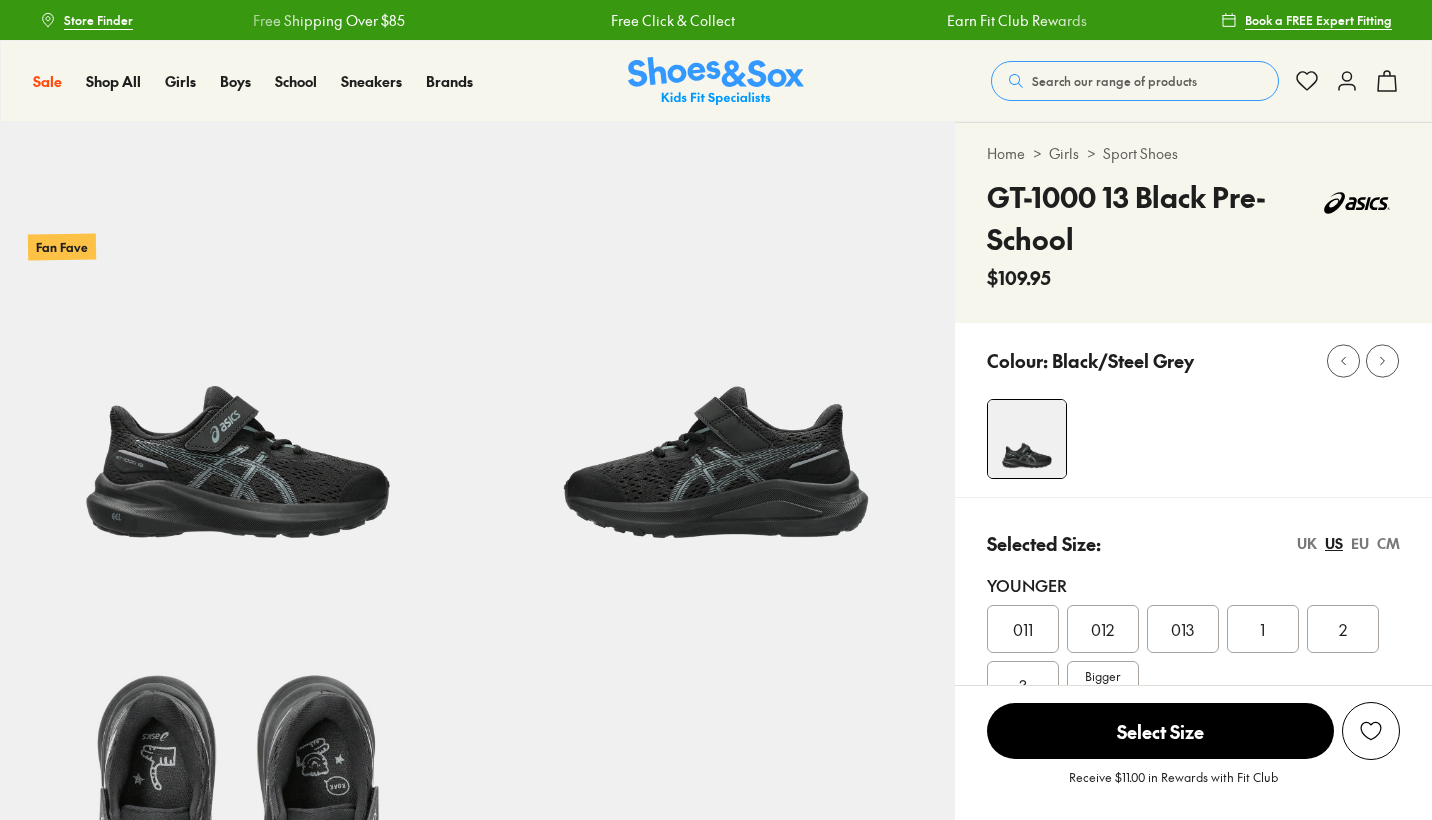 scroll, scrollTop: 0, scrollLeft: 0, axis: both 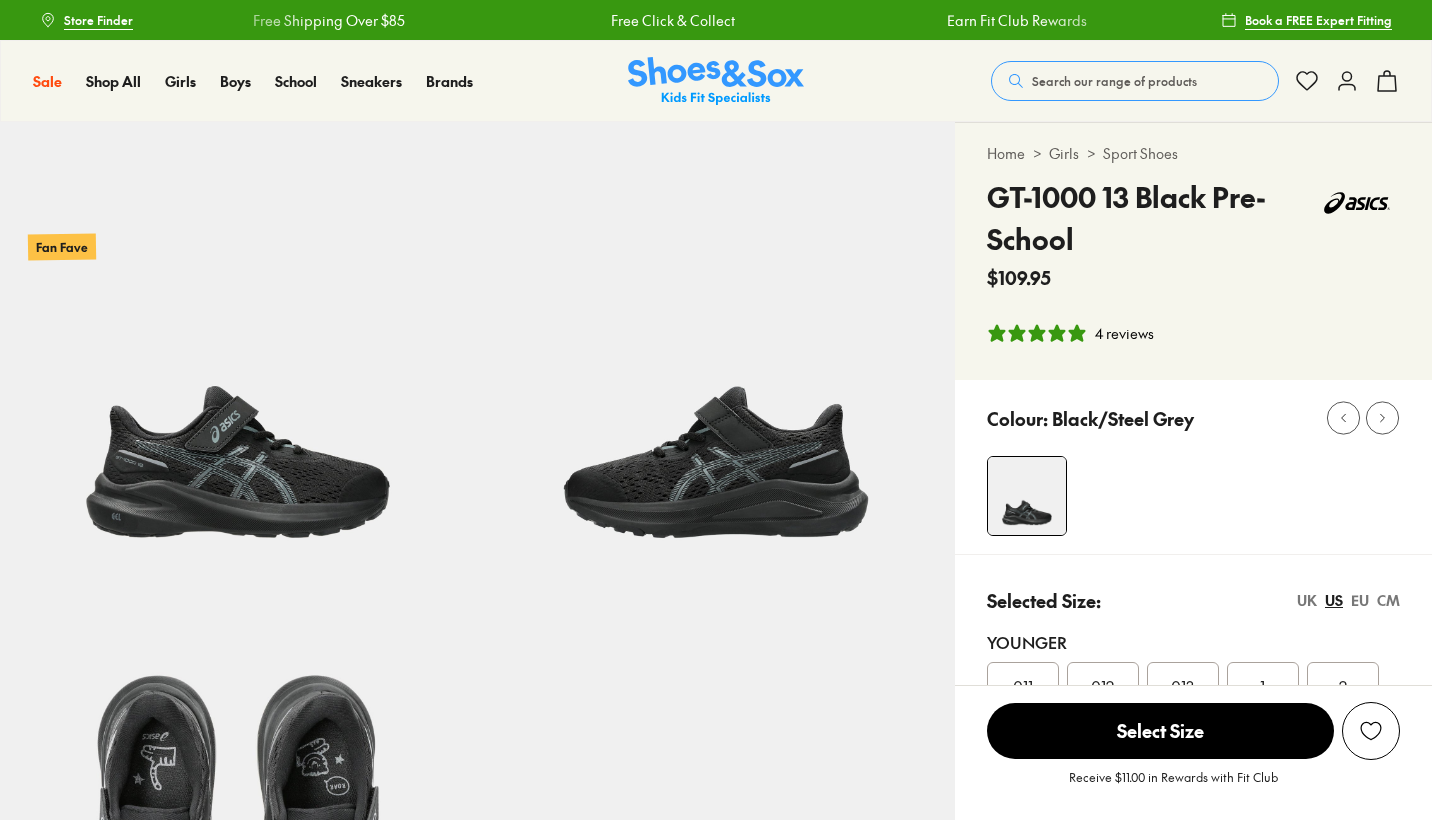 select on "*" 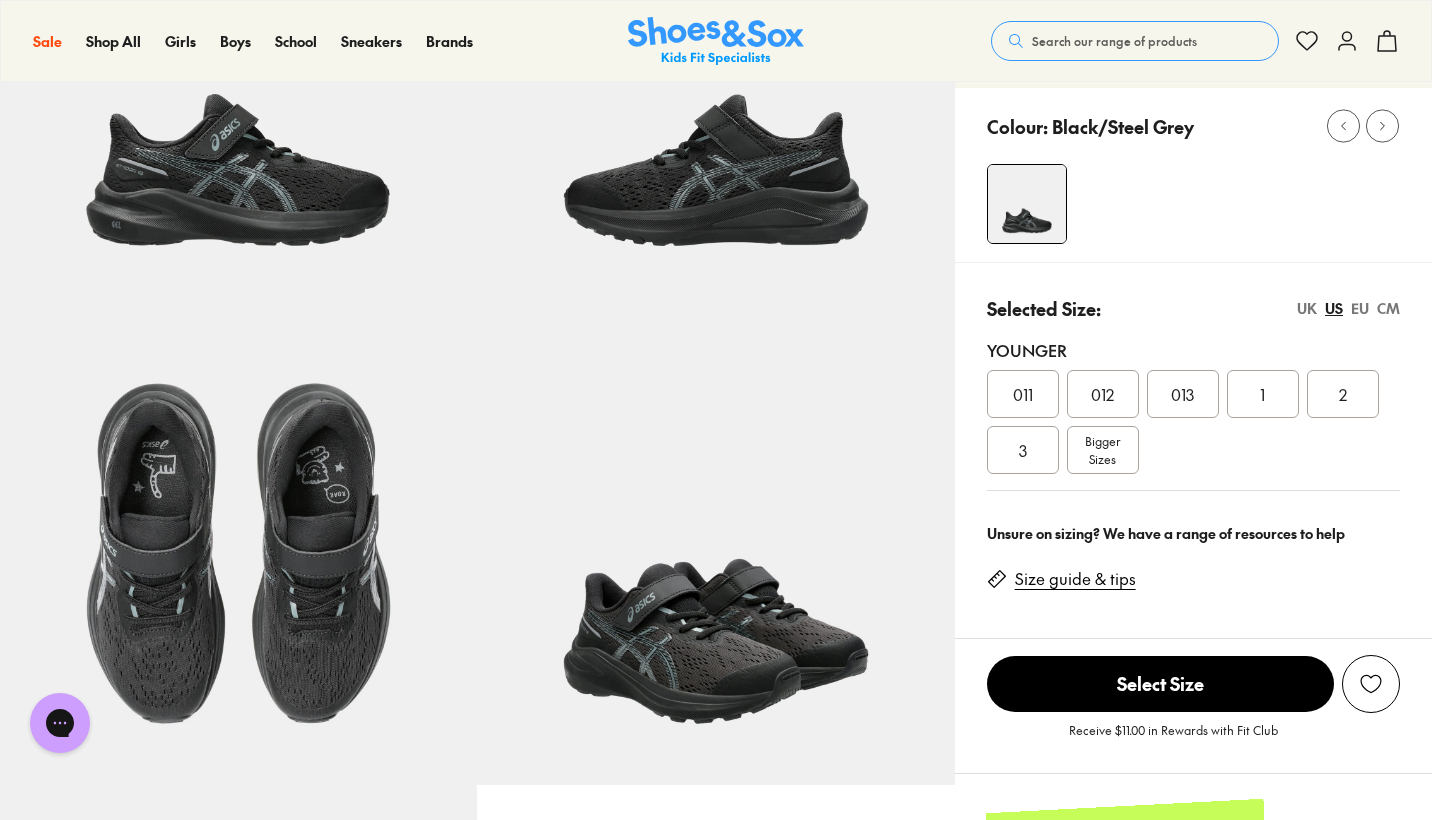 scroll, scrollTop: 327, scrollLeft: 0, axis: vertical 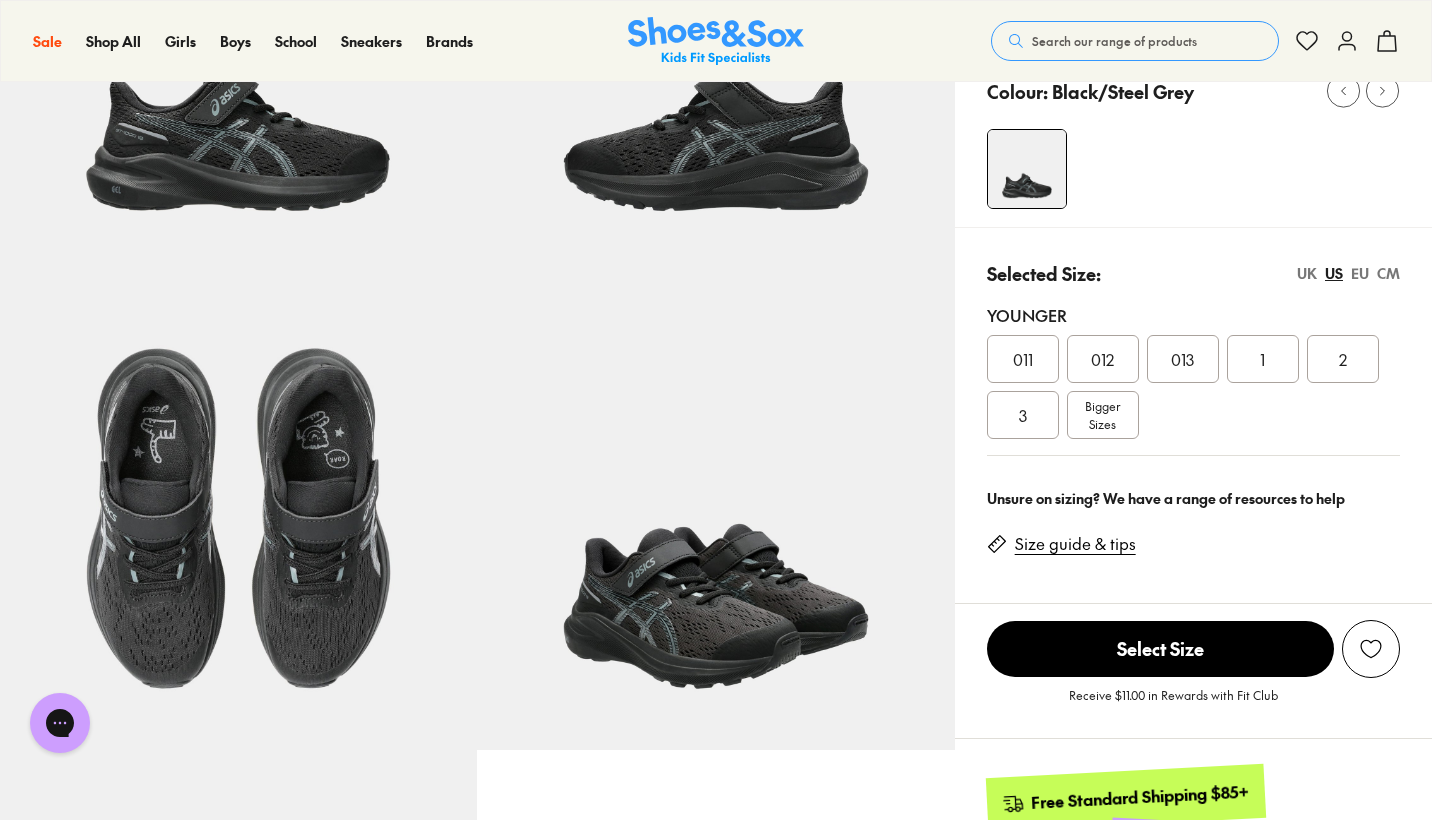 click on "UK" at bounding box center (1307, 273) 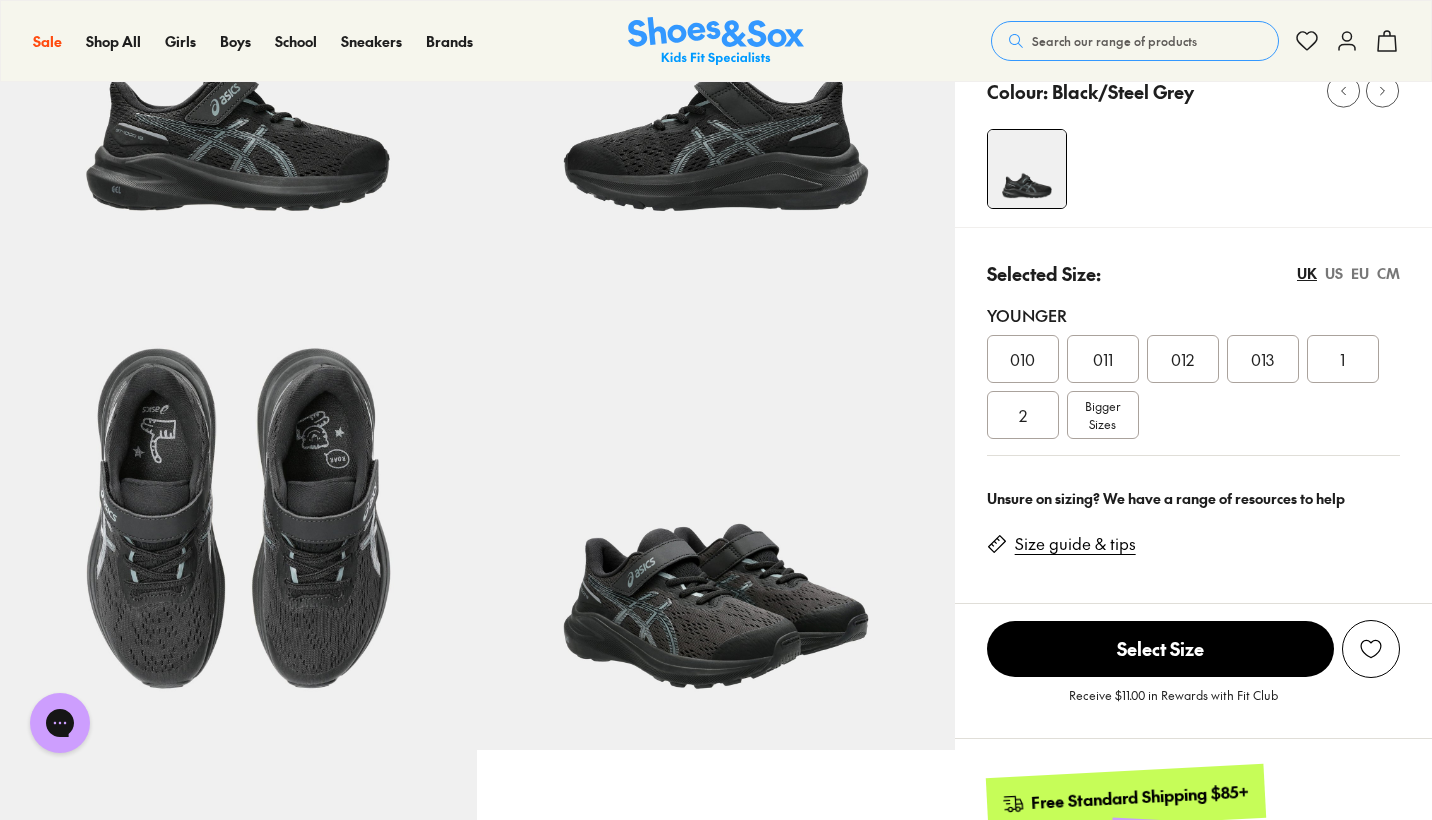 click on "1" at bounding box center (1343, 359) 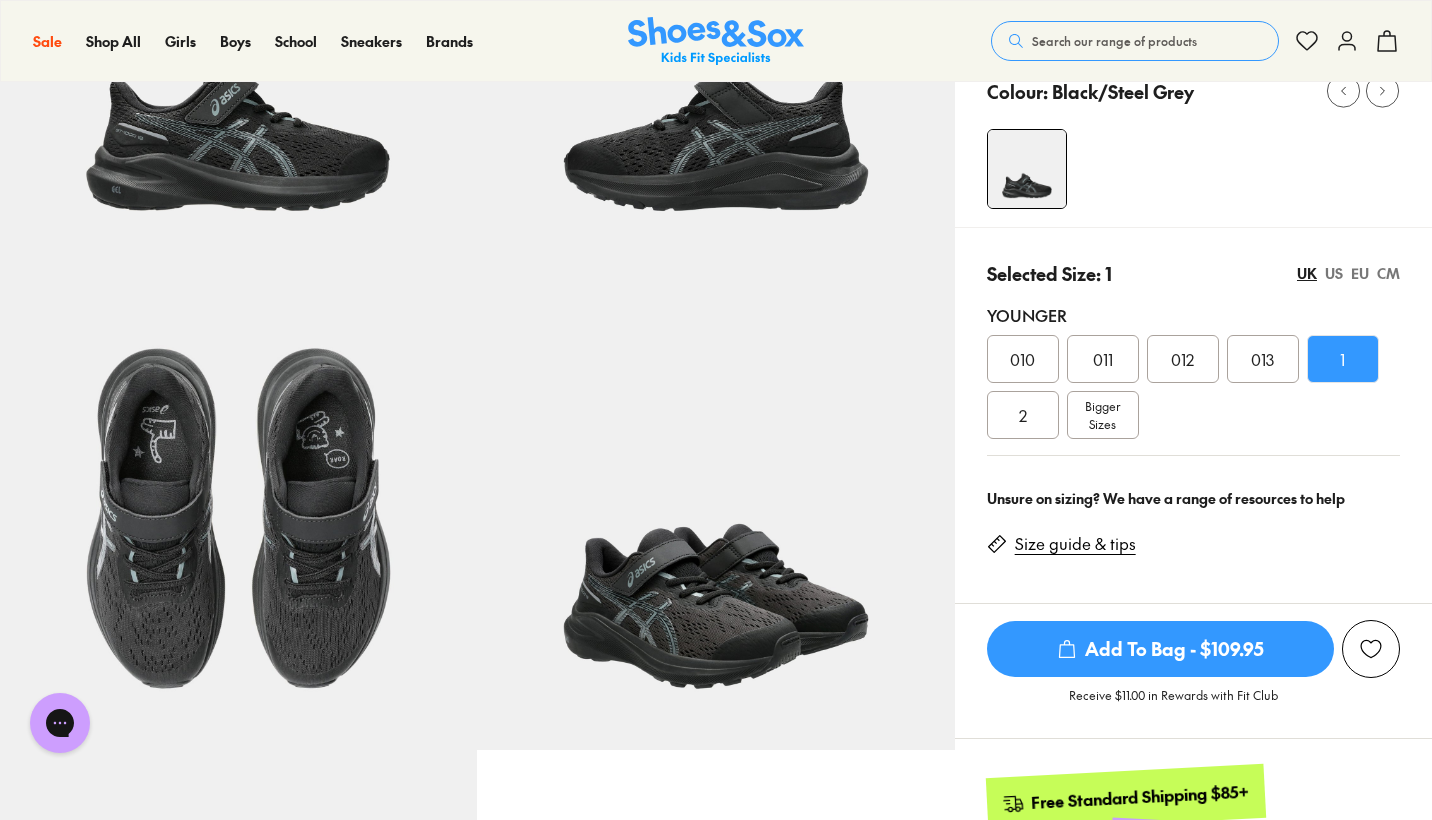 click on "Bigger Sizes" at bounding box center [1102, 415] 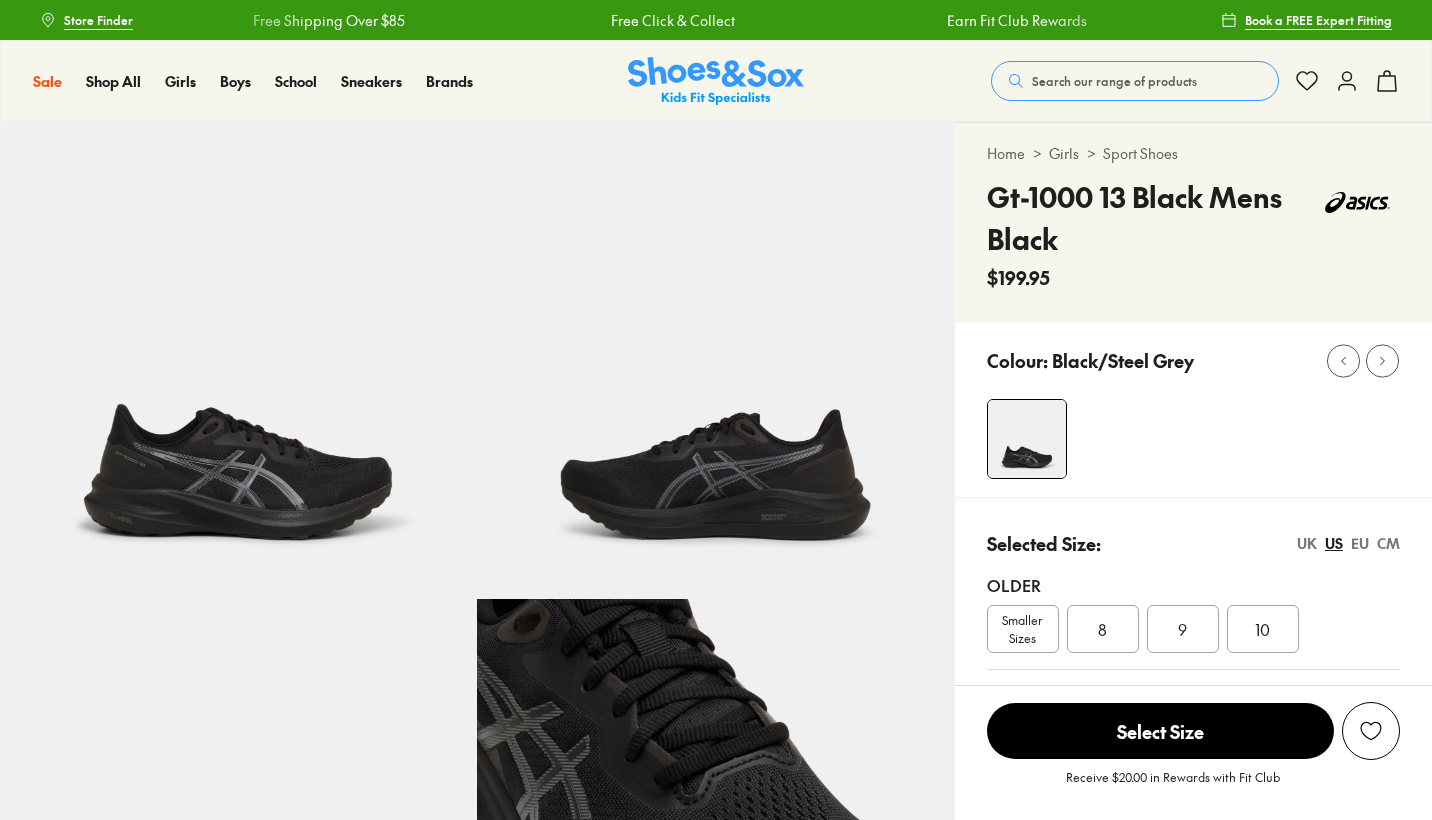 scroll, scrollTop: 0, scrollLeft: 0, axis: both 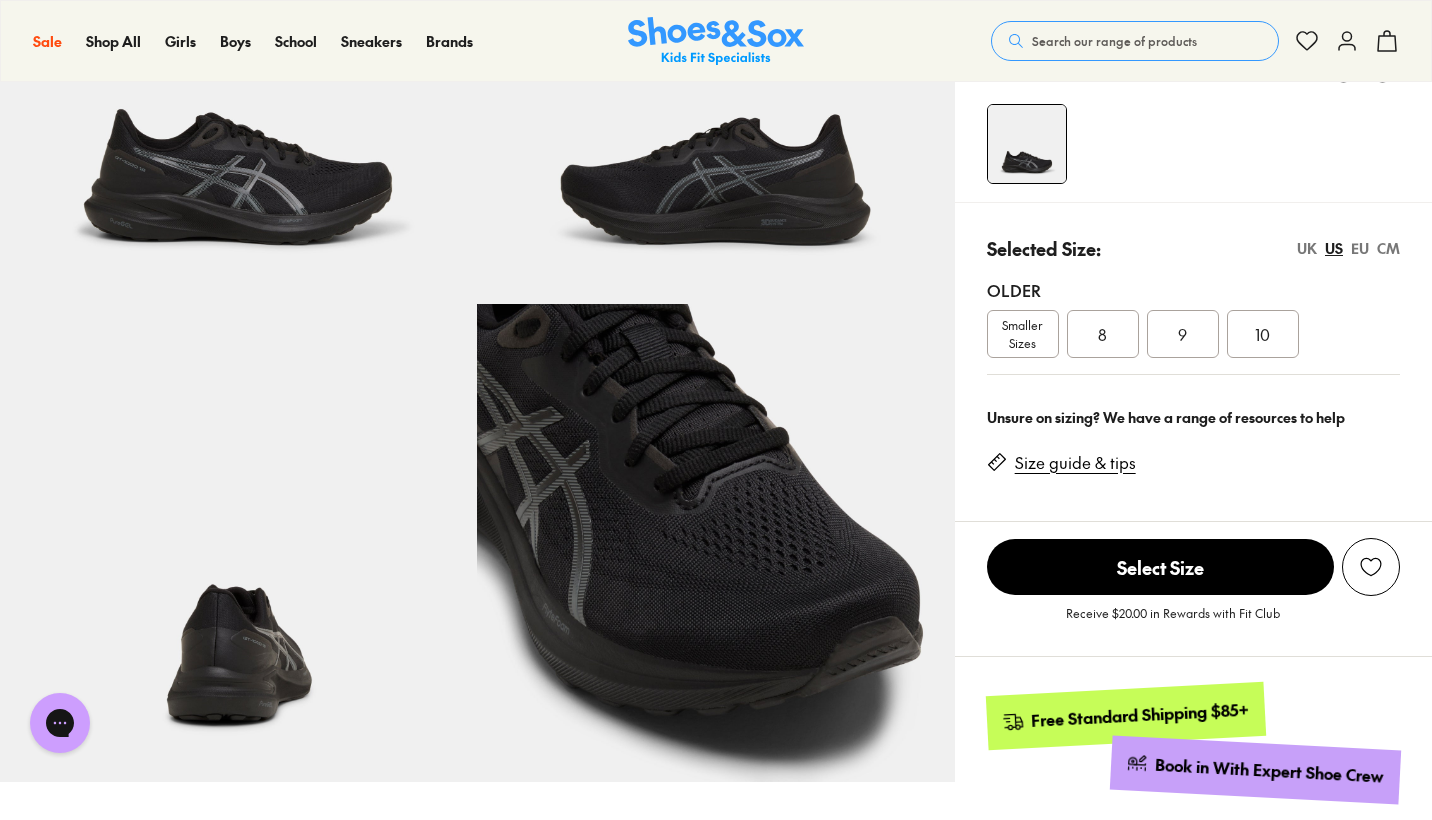 click on "Smaller Sizes" at bounding box center [1023, 334] 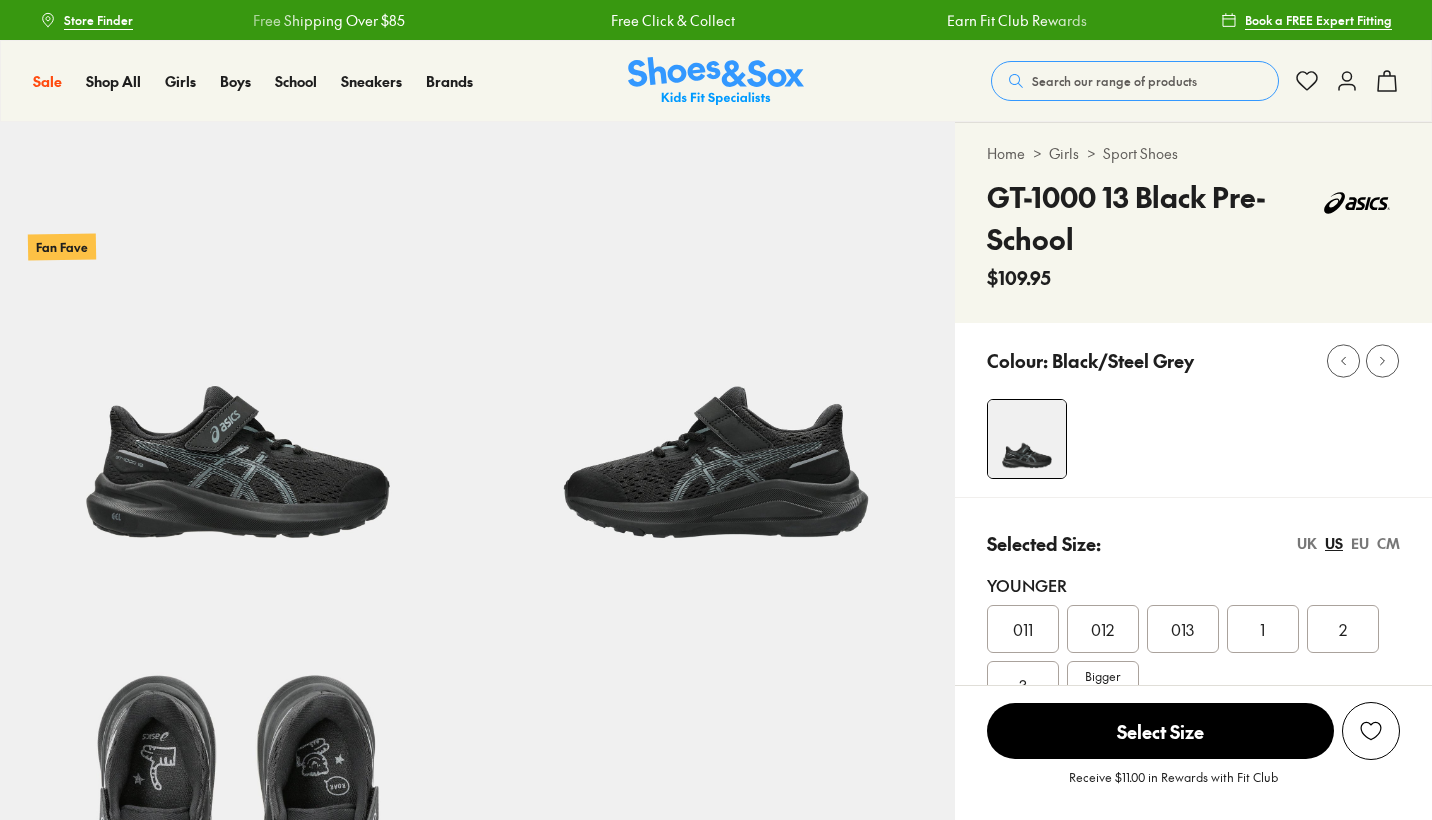 scroll, scrollTop: 0, scrollLeft: 0, axis: both 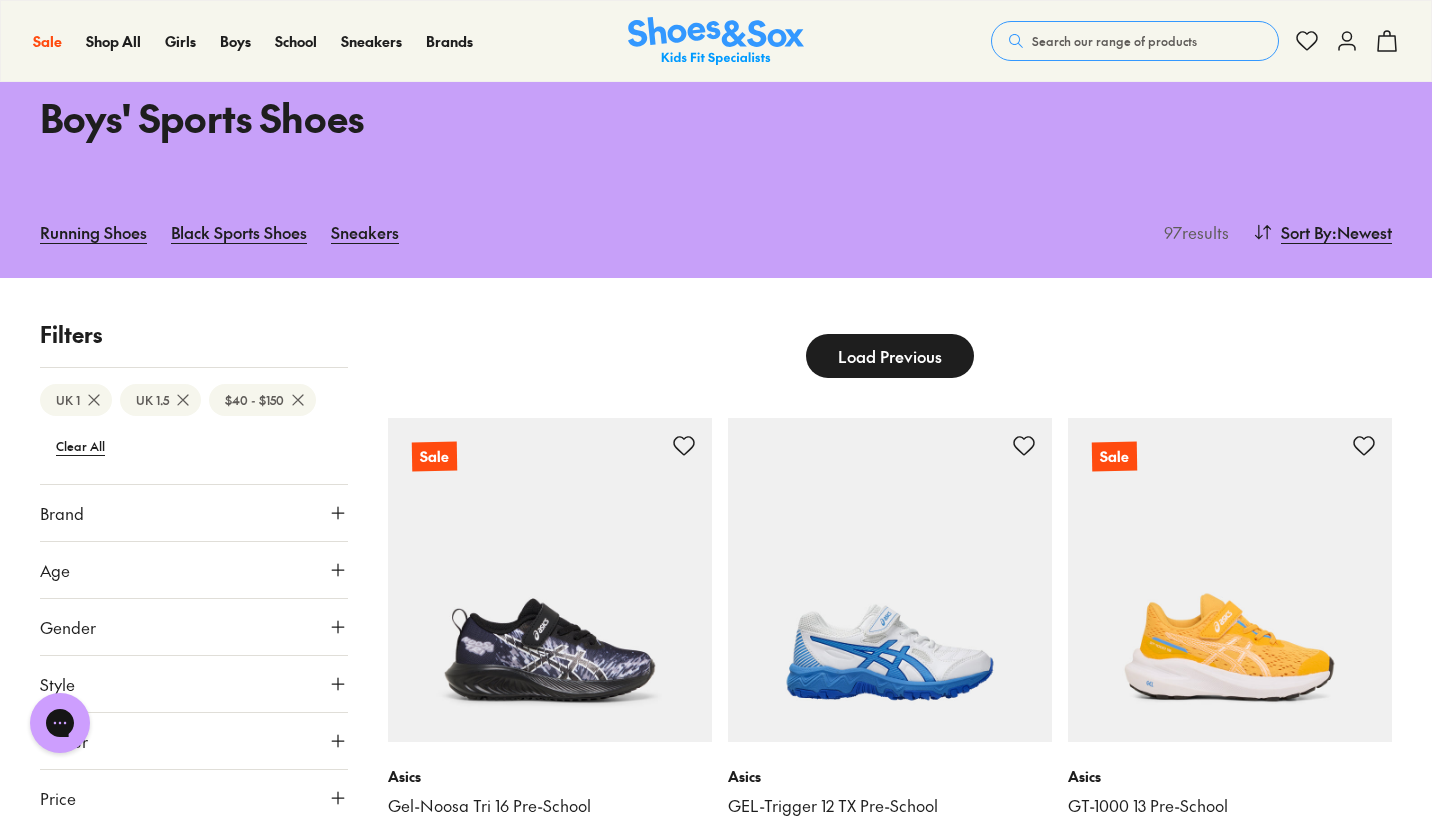 click 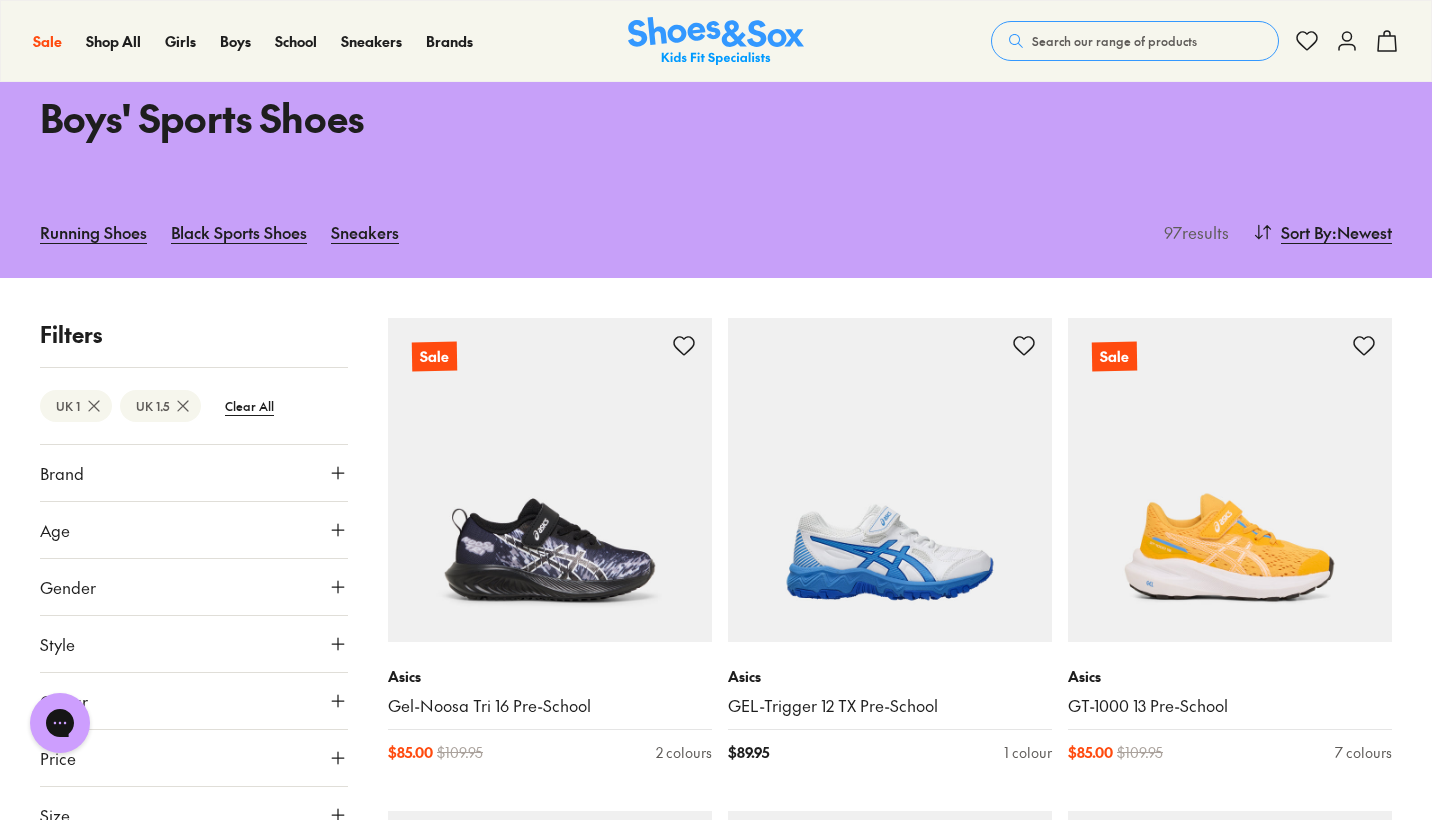 scroll, scrollTop: 178, scrollLeft: 0, axis: vertical 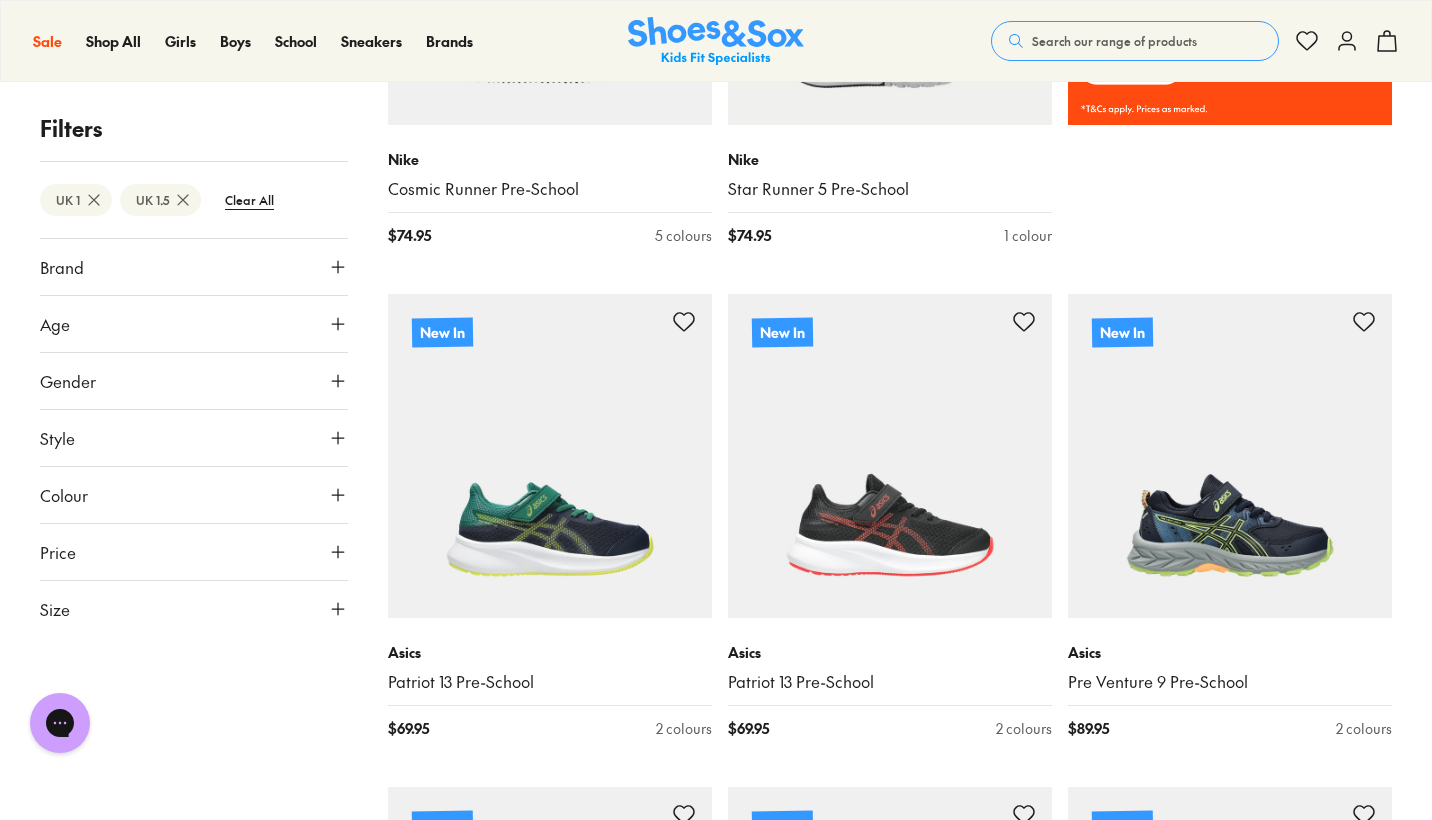 click 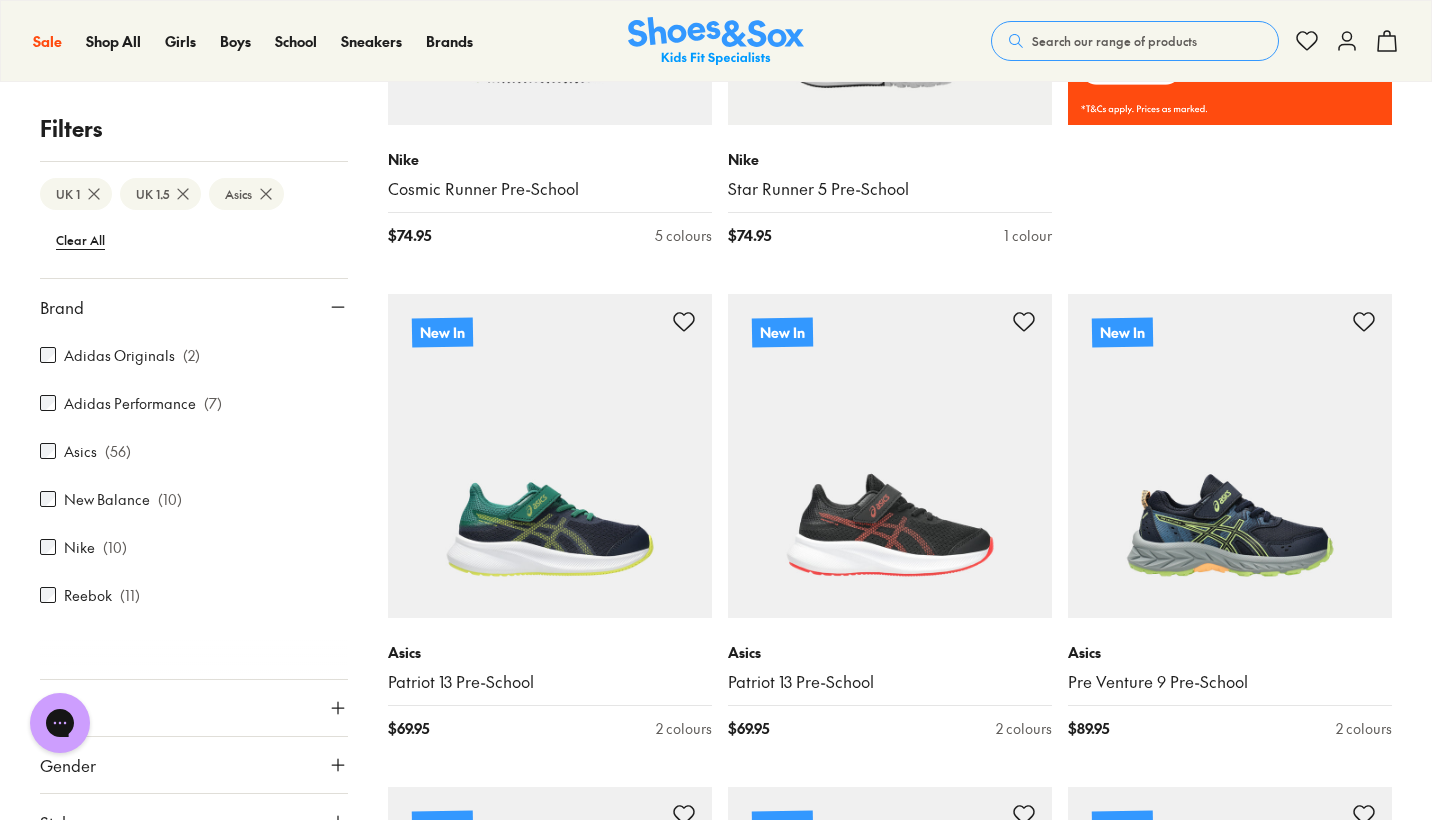 scroll, scrollTop: 86, scrollLeft: 0, axis: vertical 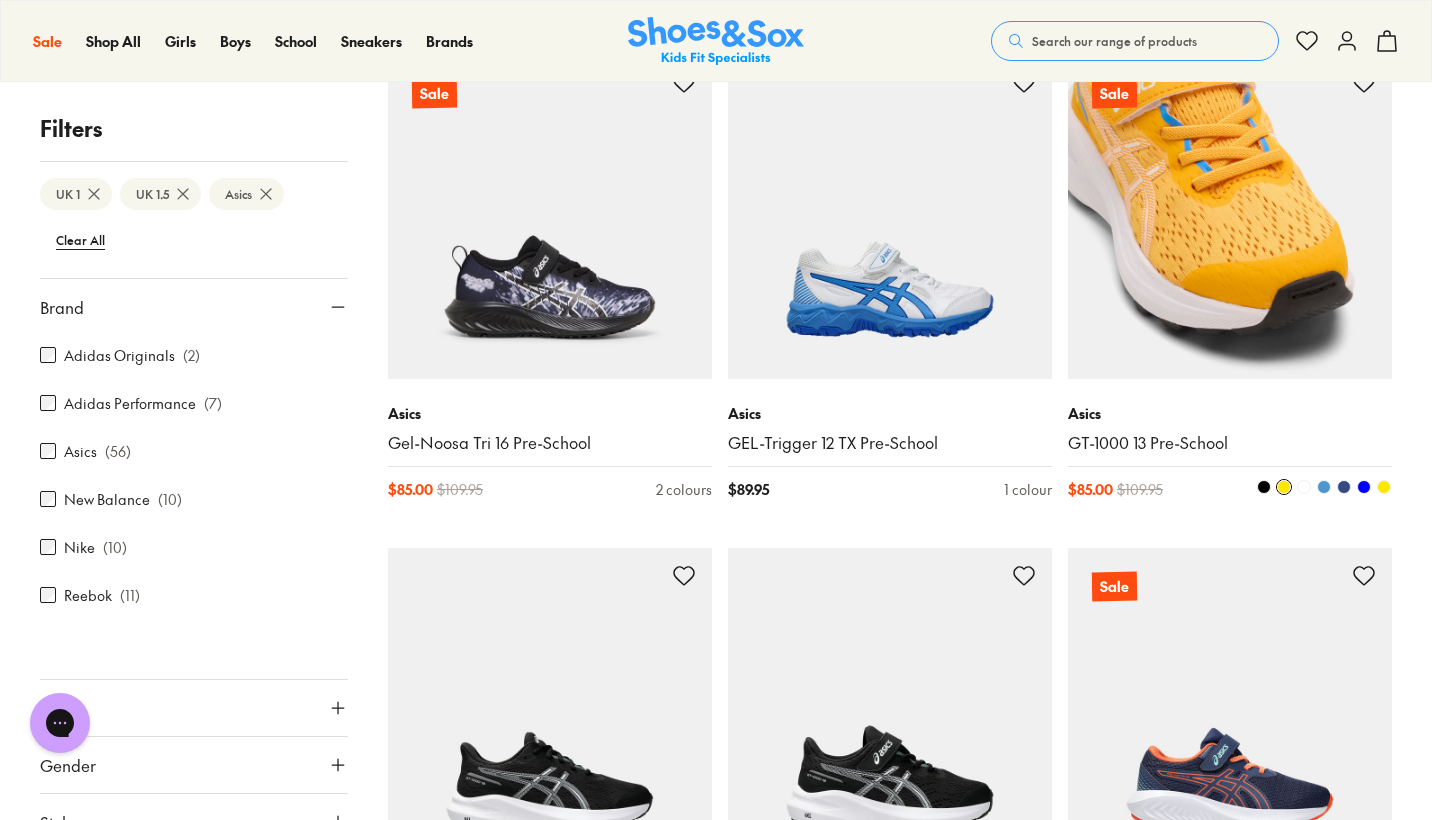 click at bounding box center (1230, 217) 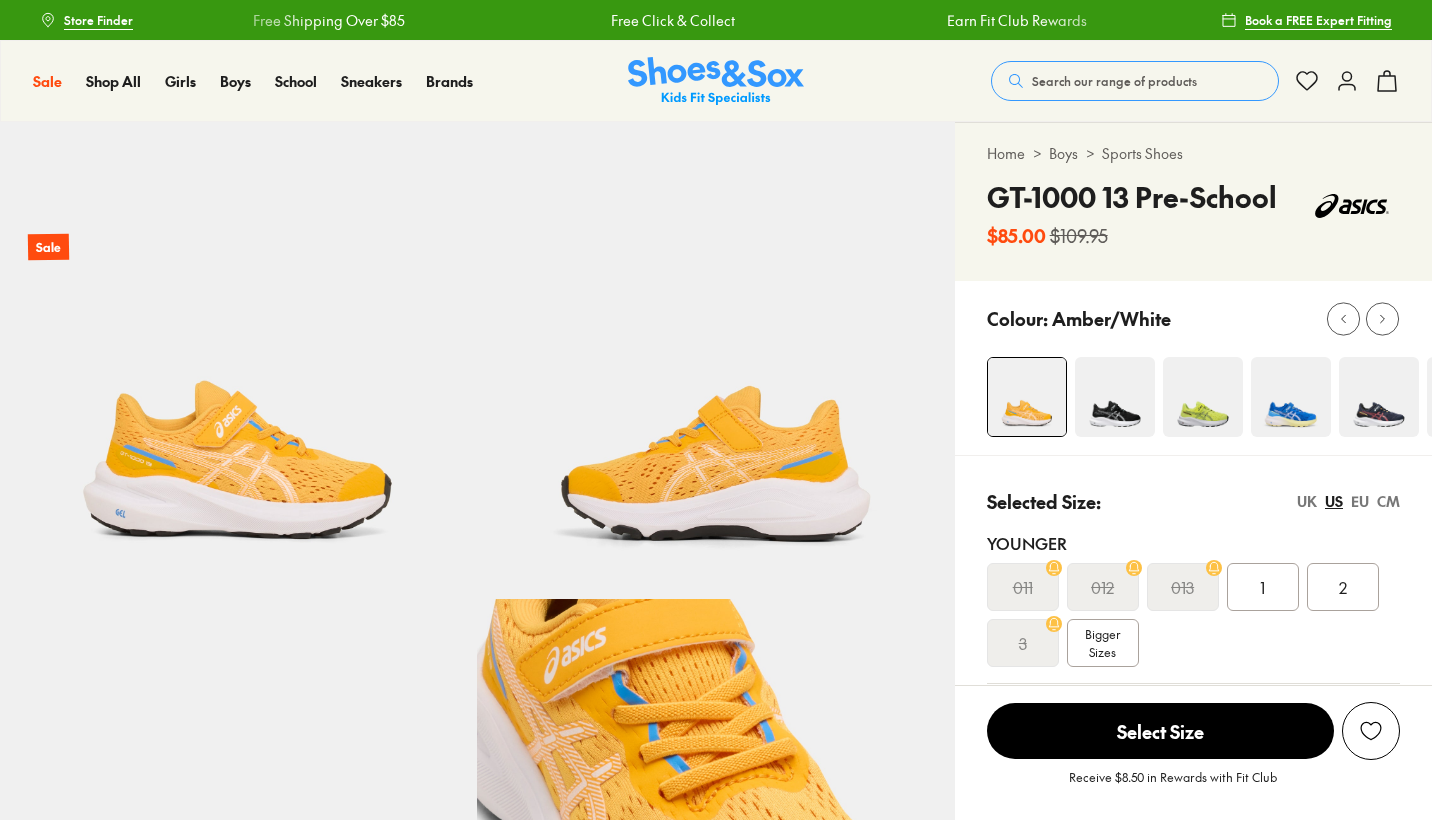 scroll, scrollTop: 0, scrollLeft: 0, axis: both 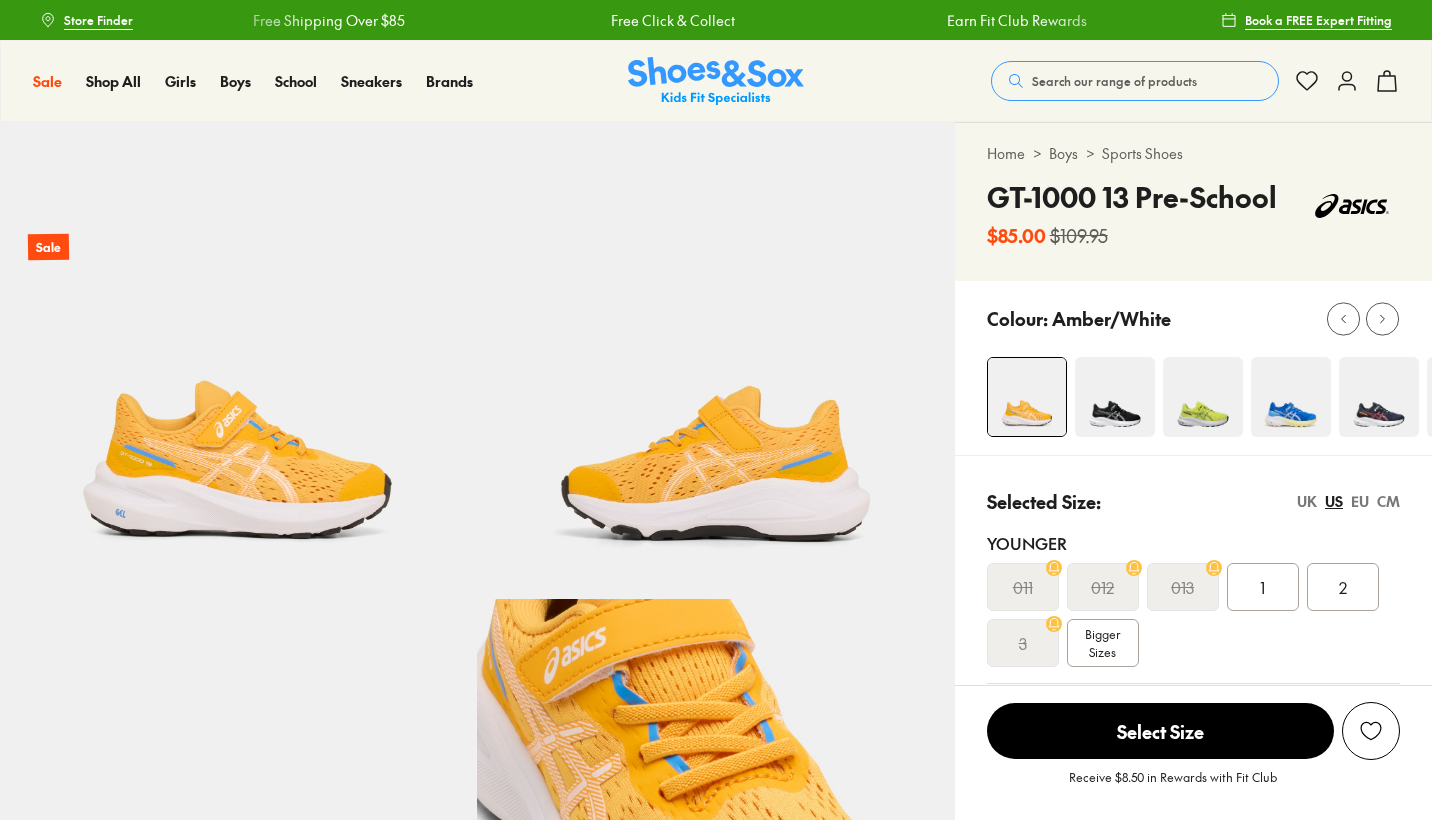 click on "1" at bounding box center (1262, 587) 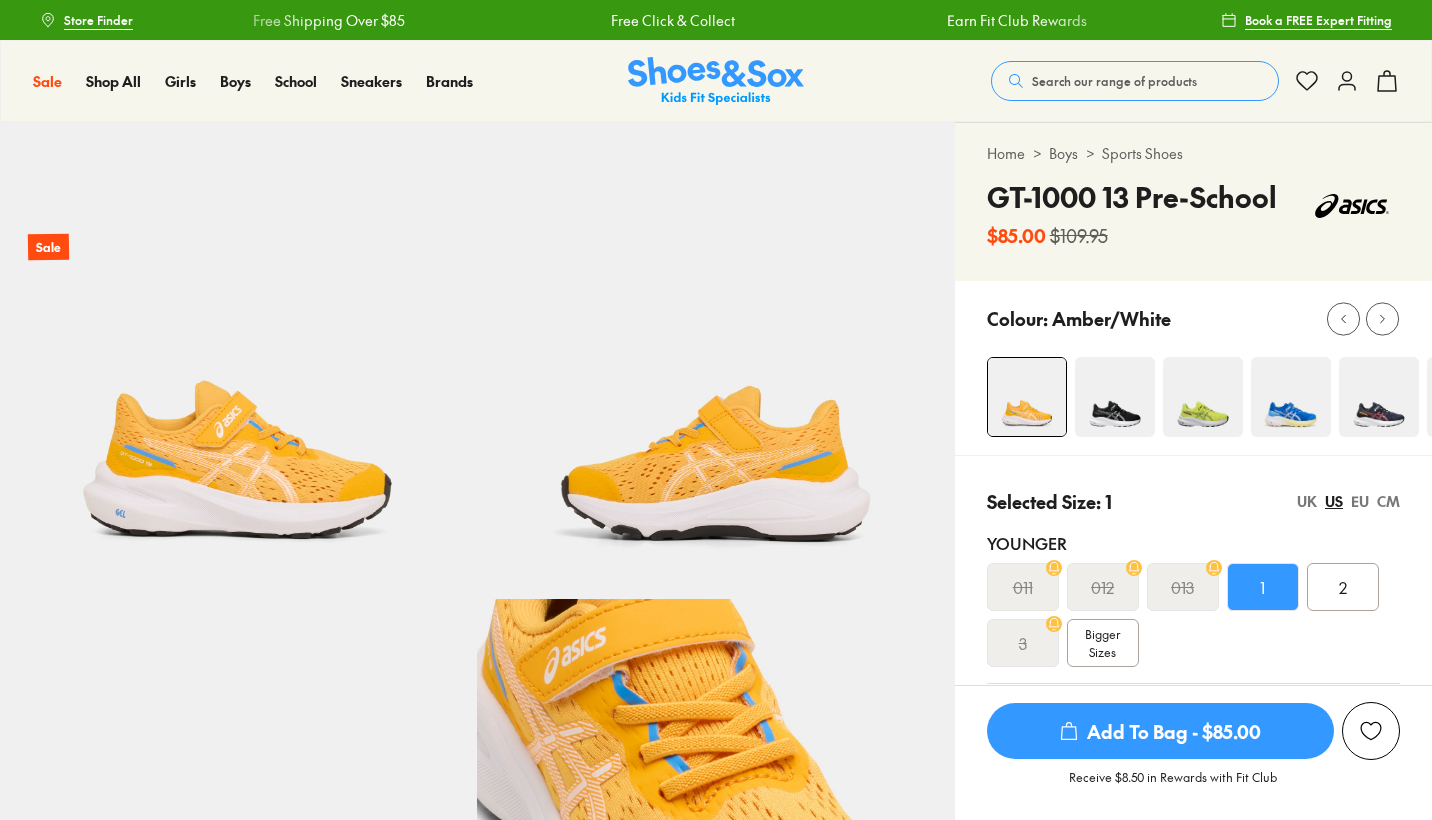 scroll, scrollTop: 0, scrollLeft: 0, axis: both 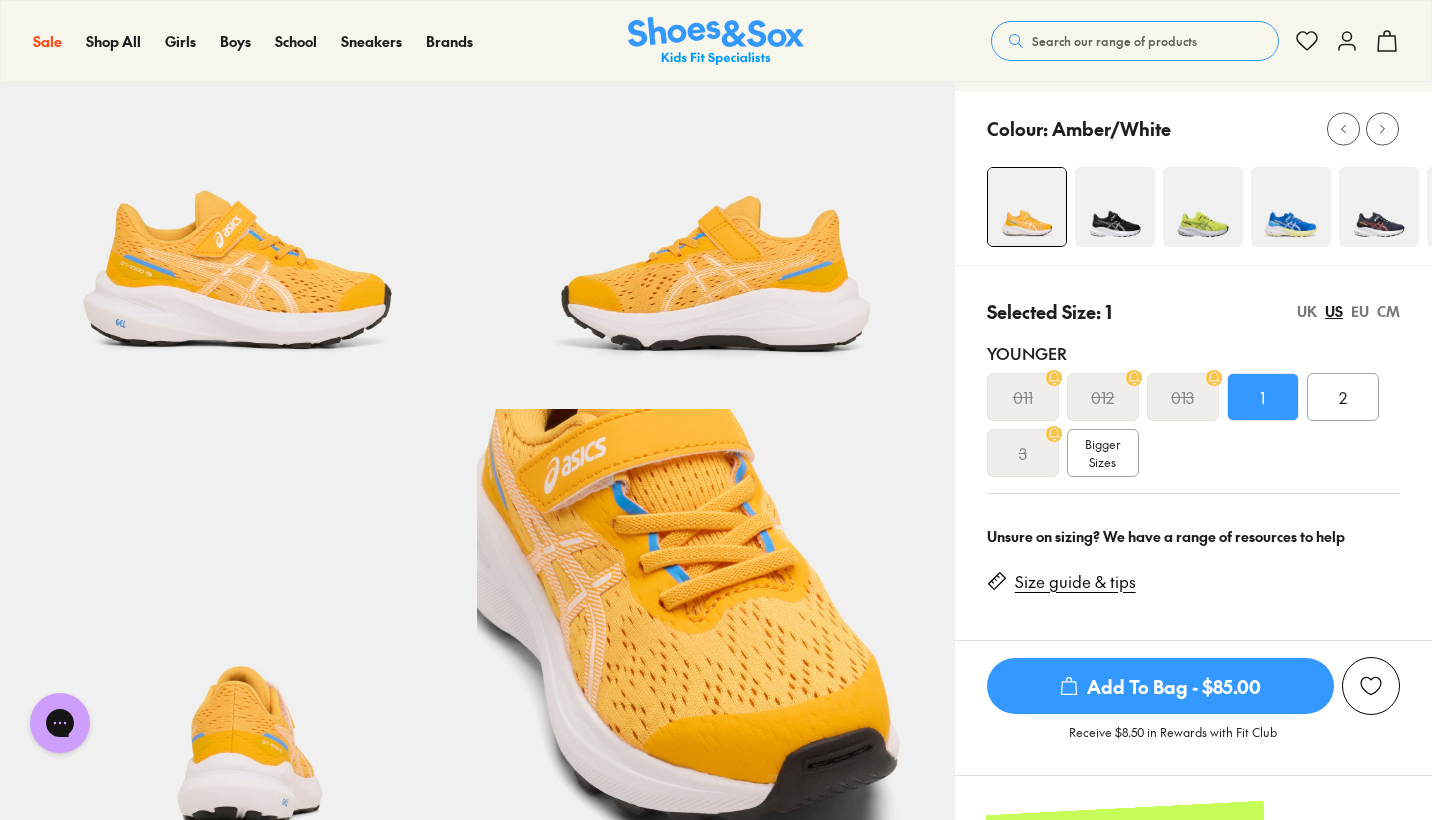 click on "Add To Bag - $85.00" at bounding box center (1160, 686) 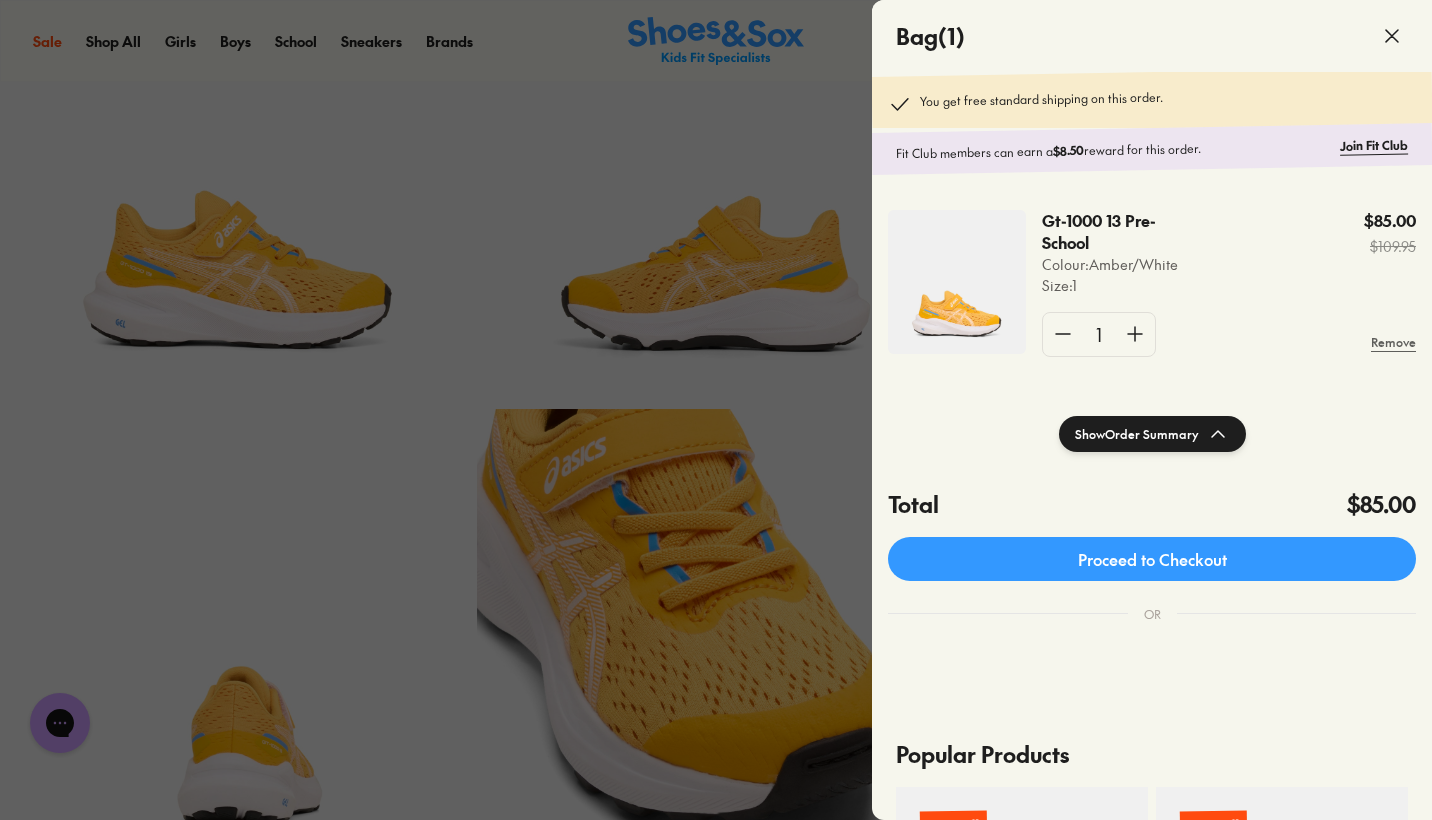 click 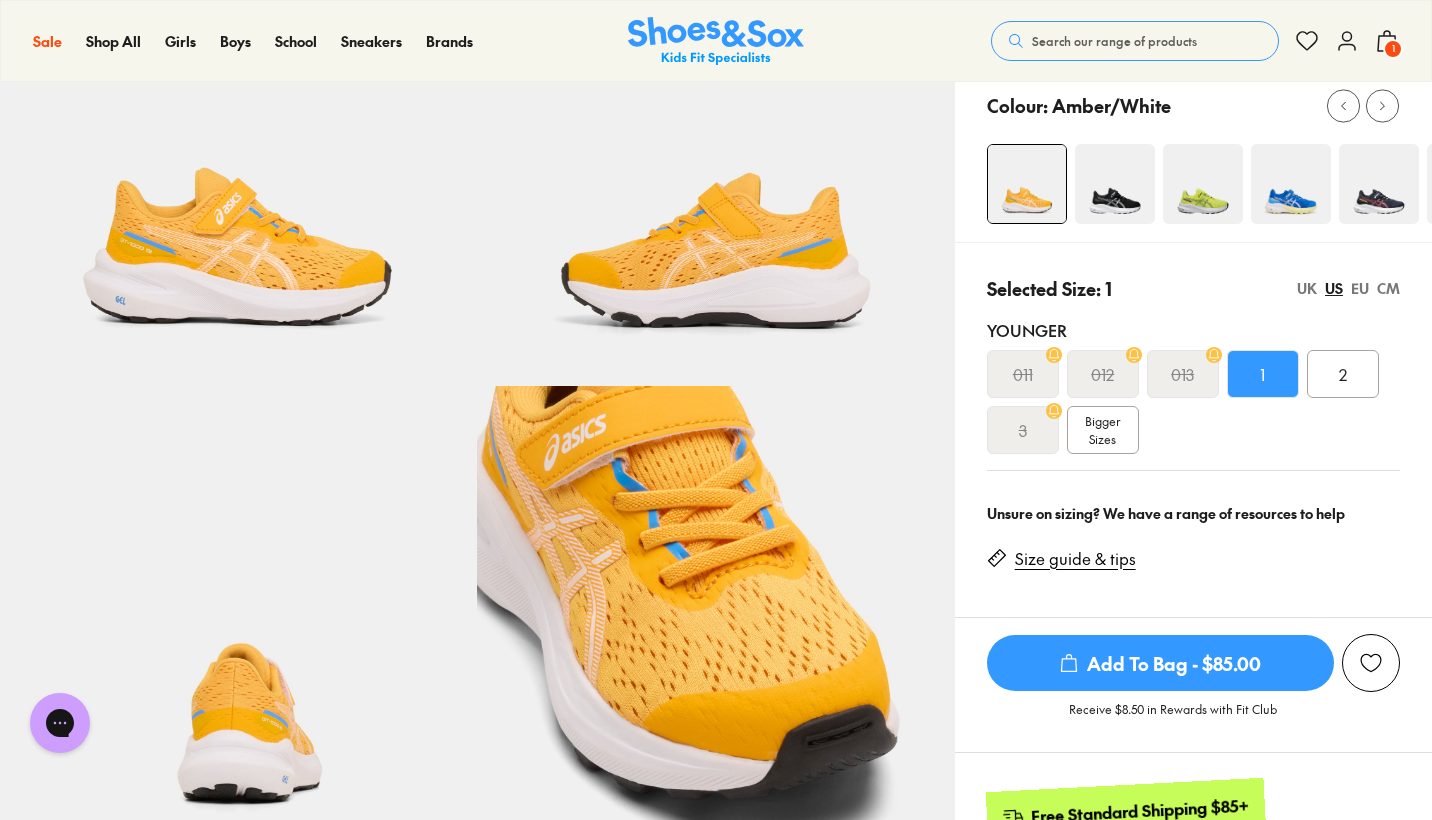 scroll, scrollTop: 234, scrollLeft: 0, axis: vertical 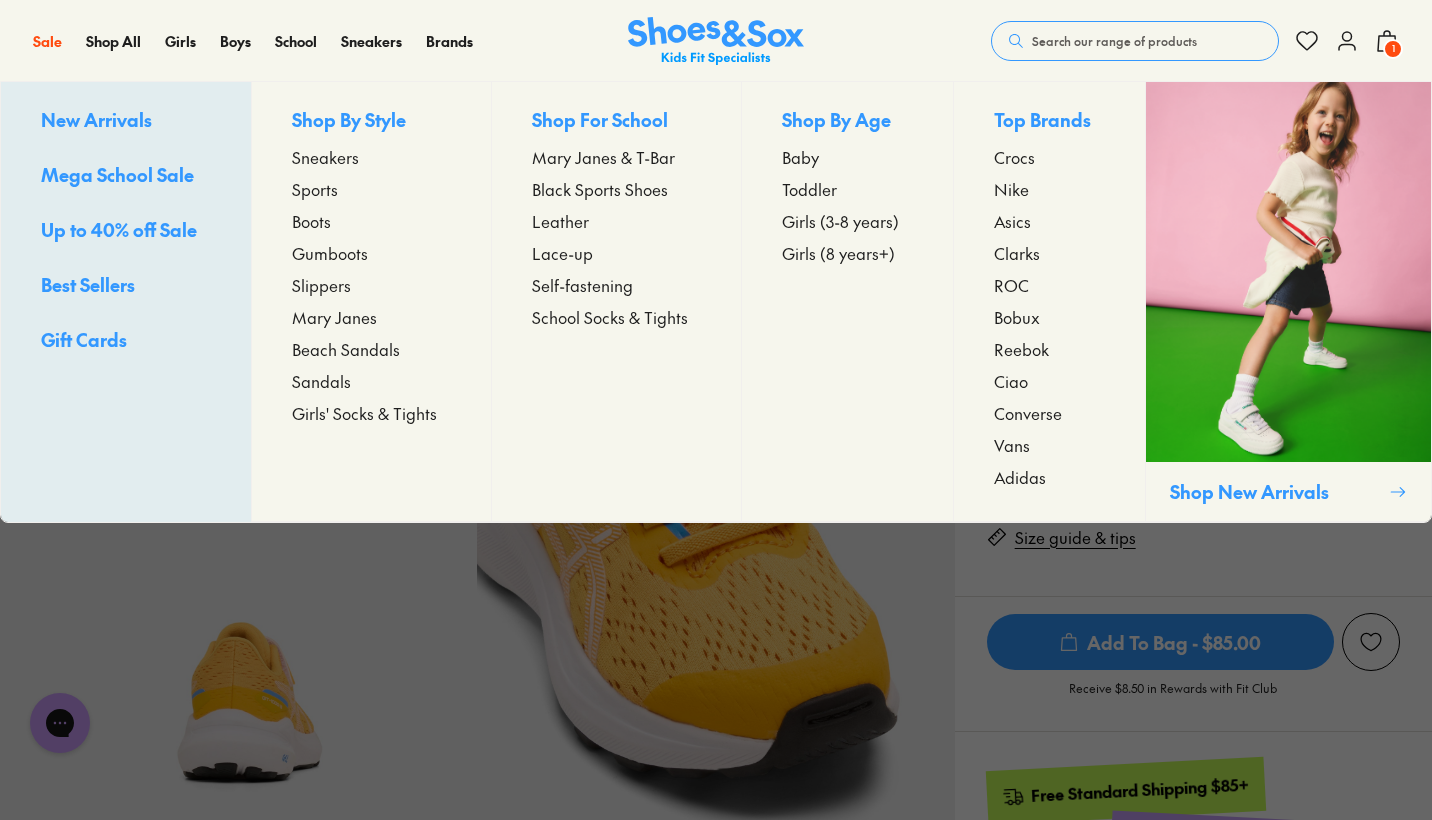 click on "Sports" at bounding box center (315, 189) 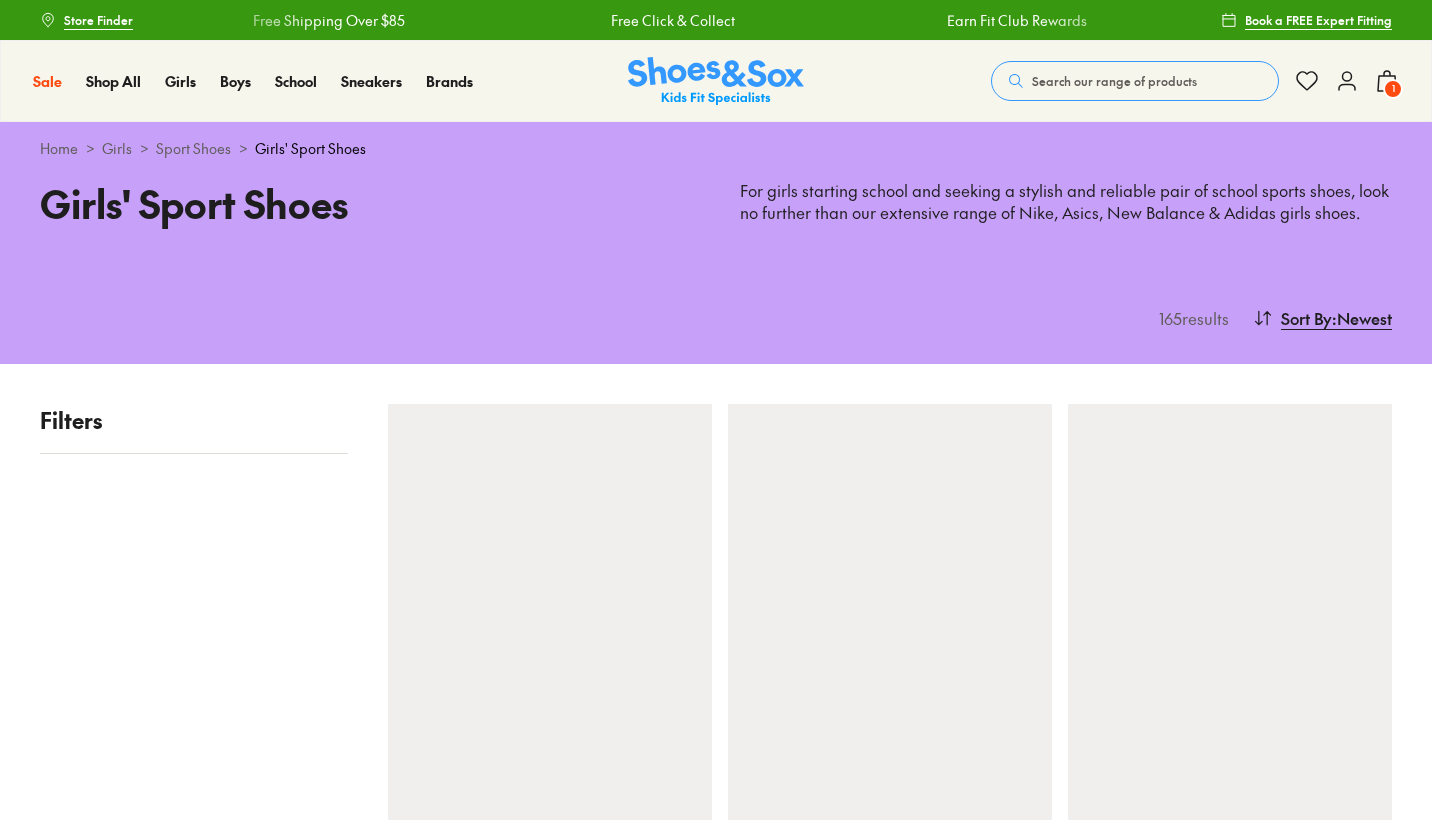 scroll, scrollTop: 0, scrollLeft: 0, axis: both 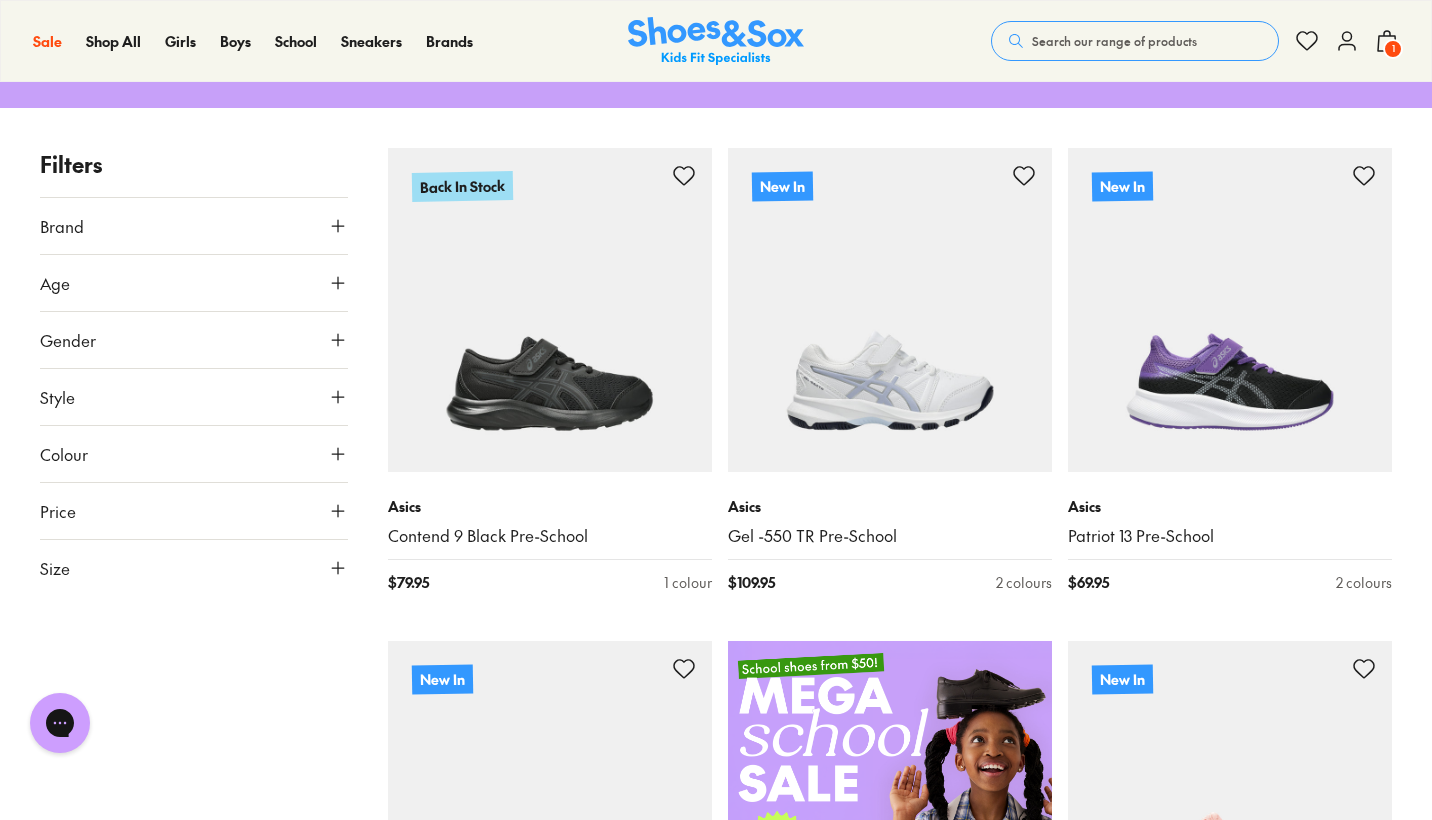 click 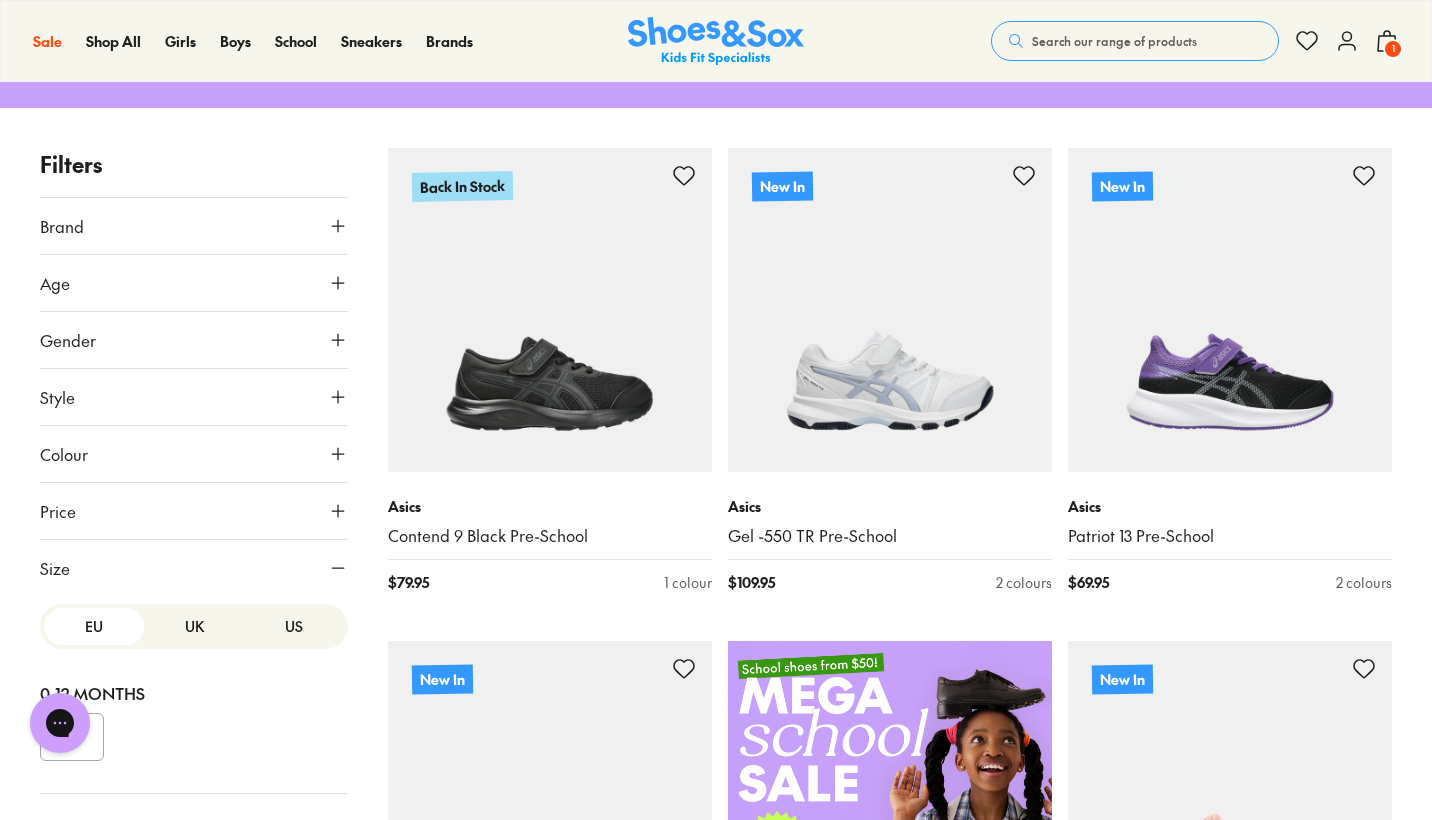 click on "UK" at bounding box center (194, 626) 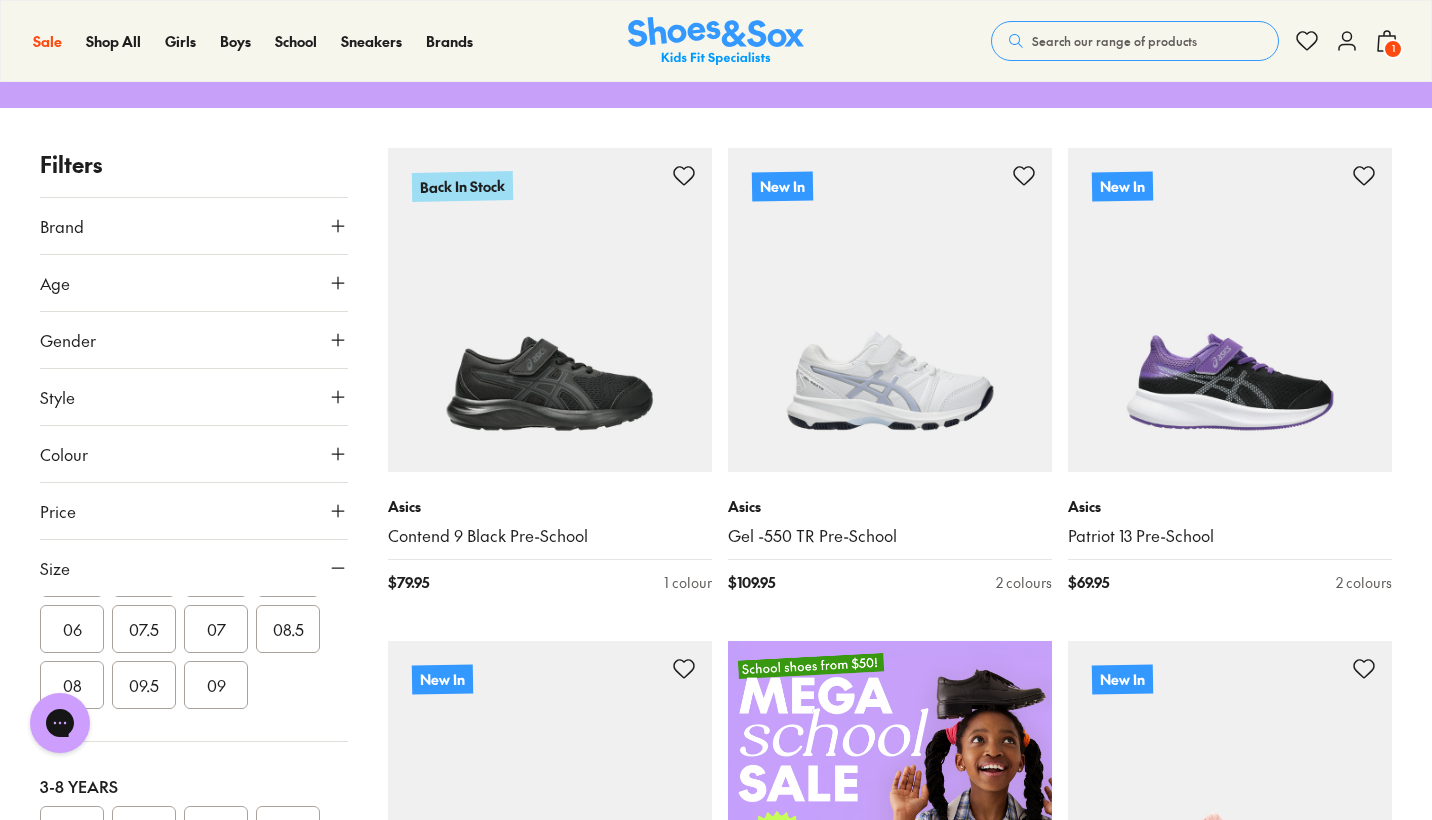 scroll, scrollTop: 354, scrollLeft: 0, axis: vertical 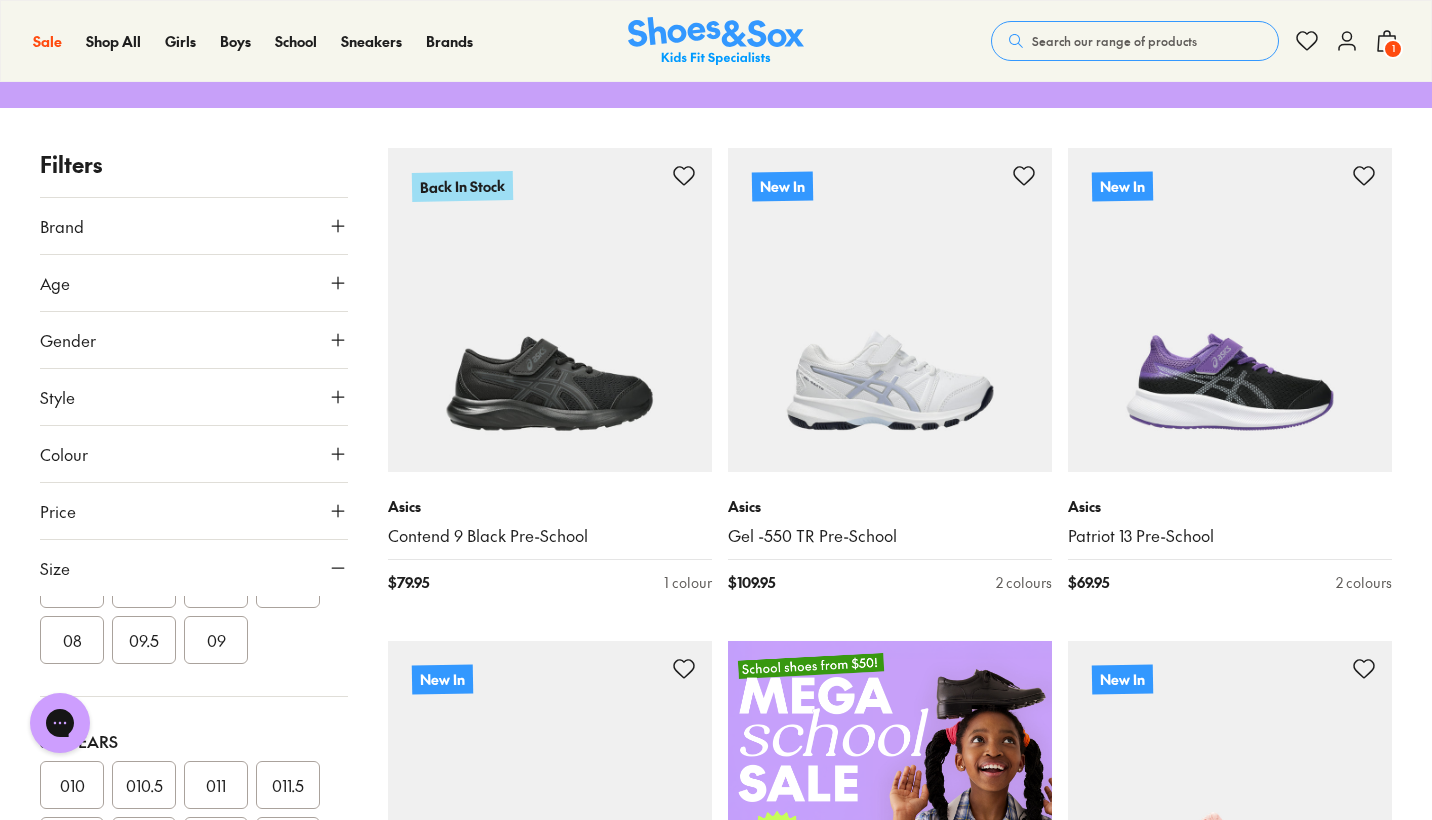 click on "09" at bounding box center [216, 640] 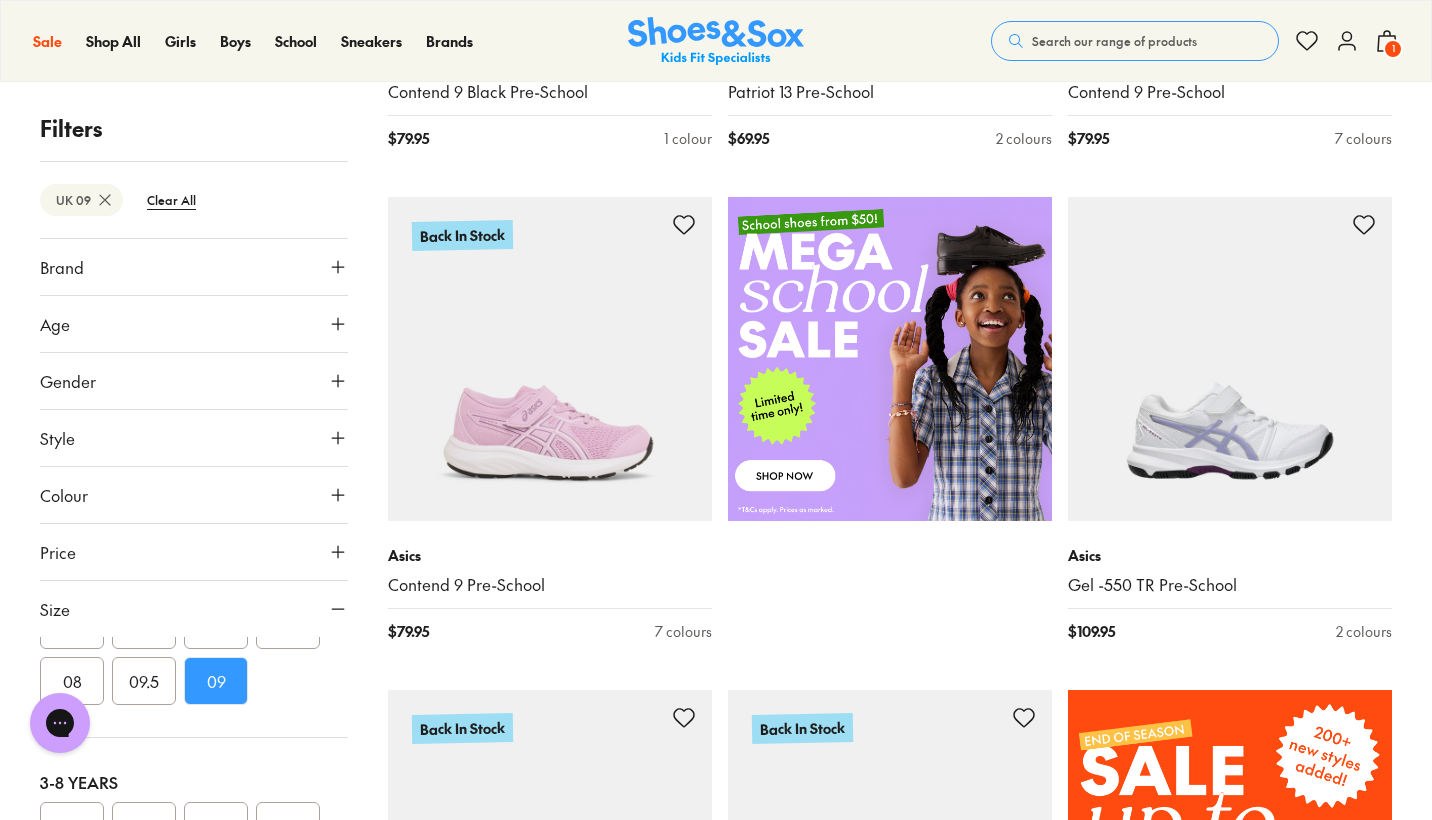 scroll, scrollTop: 799, scrollLeft: 0, axis: vertical 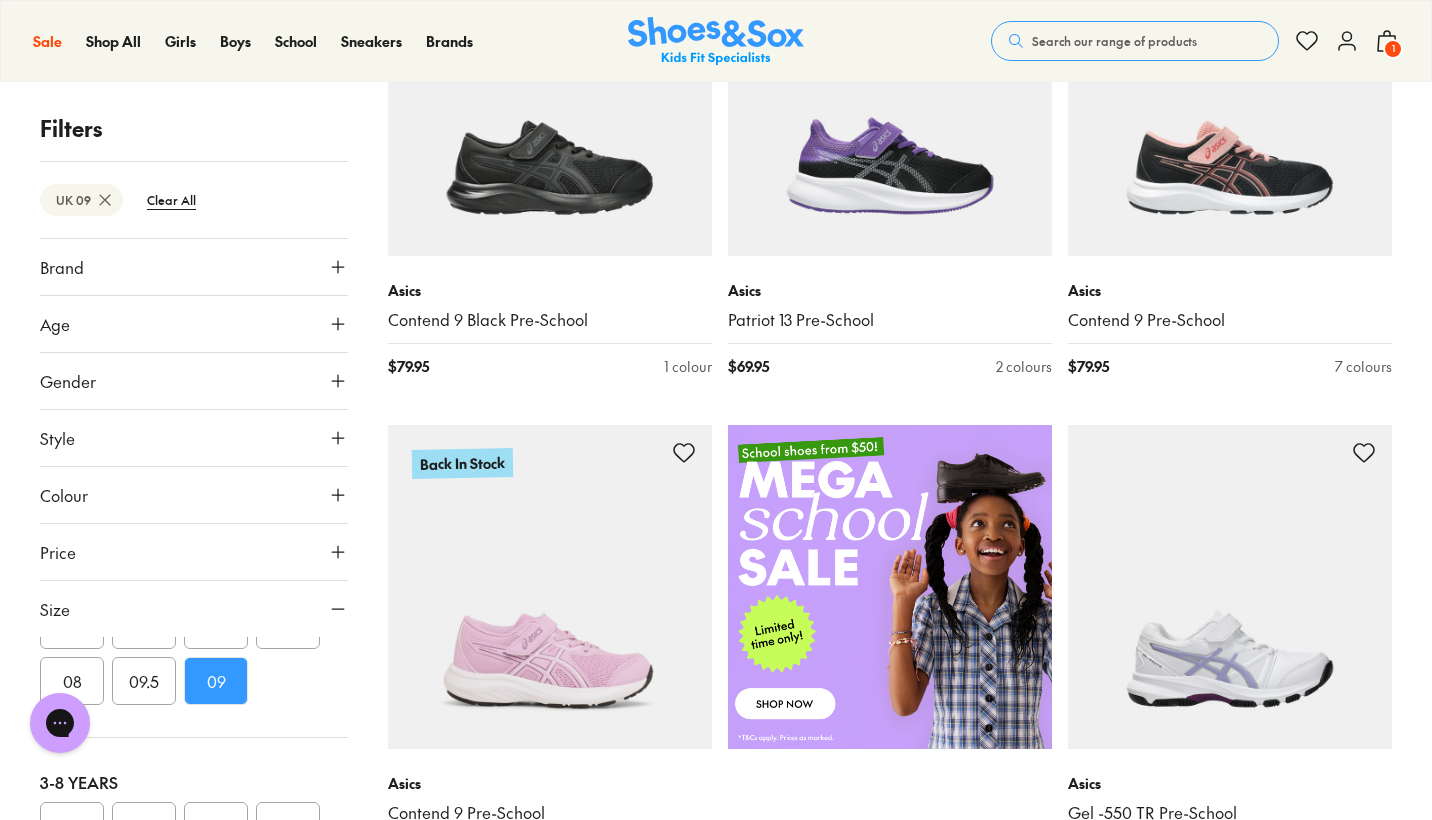 click on "Brand" at bounding box center [194, 267] 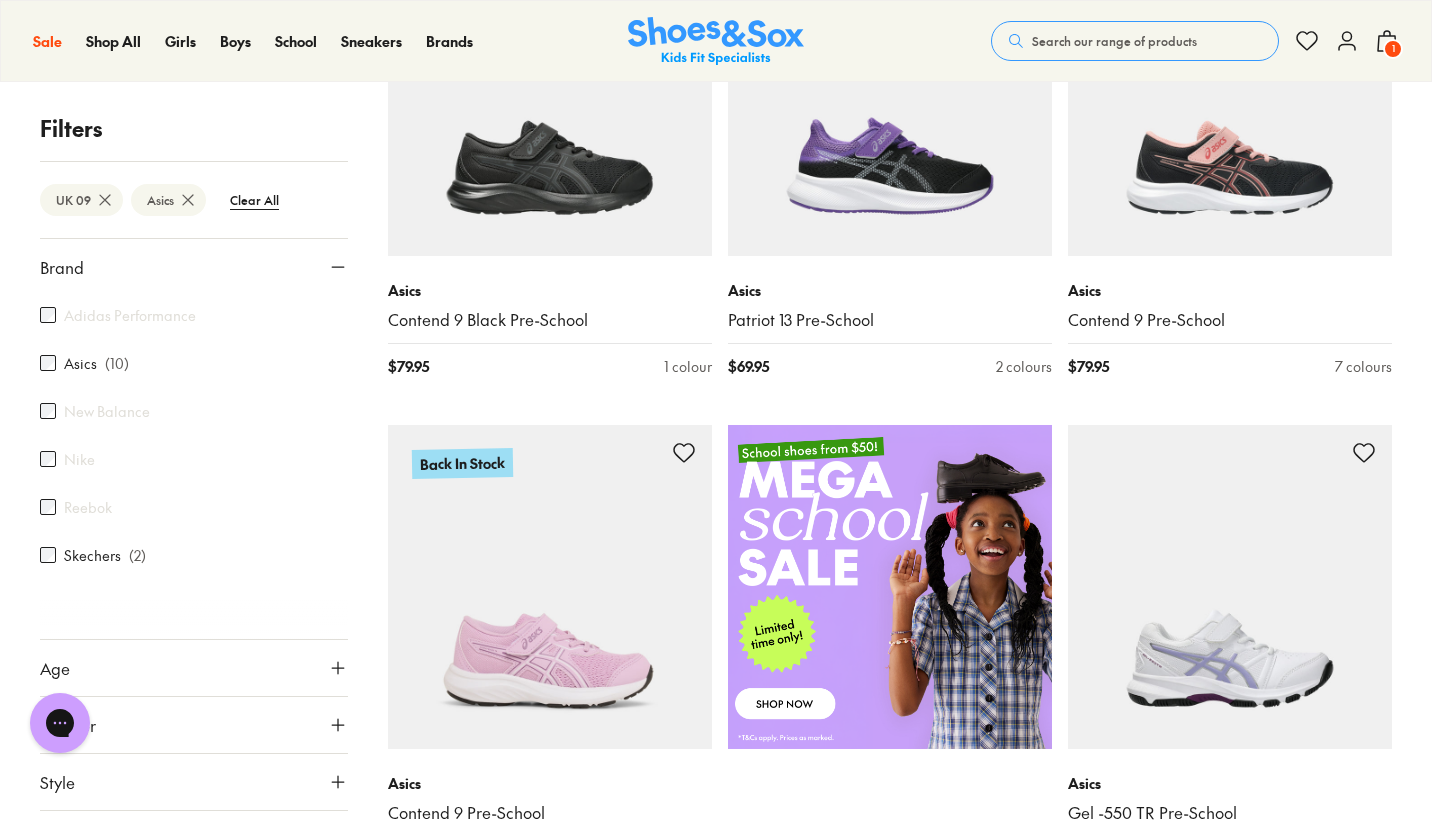 scroll, scrollTop: 167, scrollLeft: 0, axis: vertical 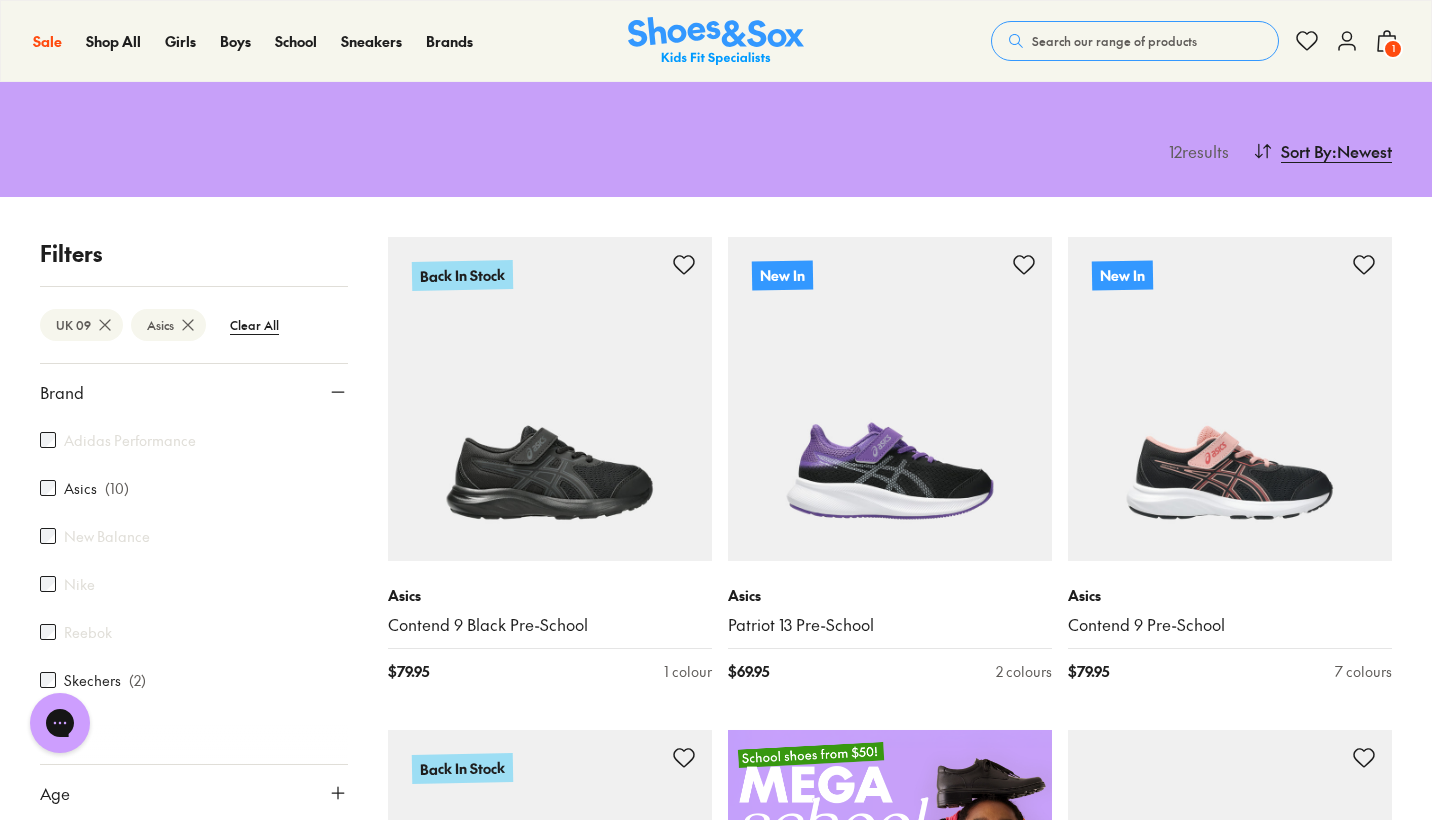 click 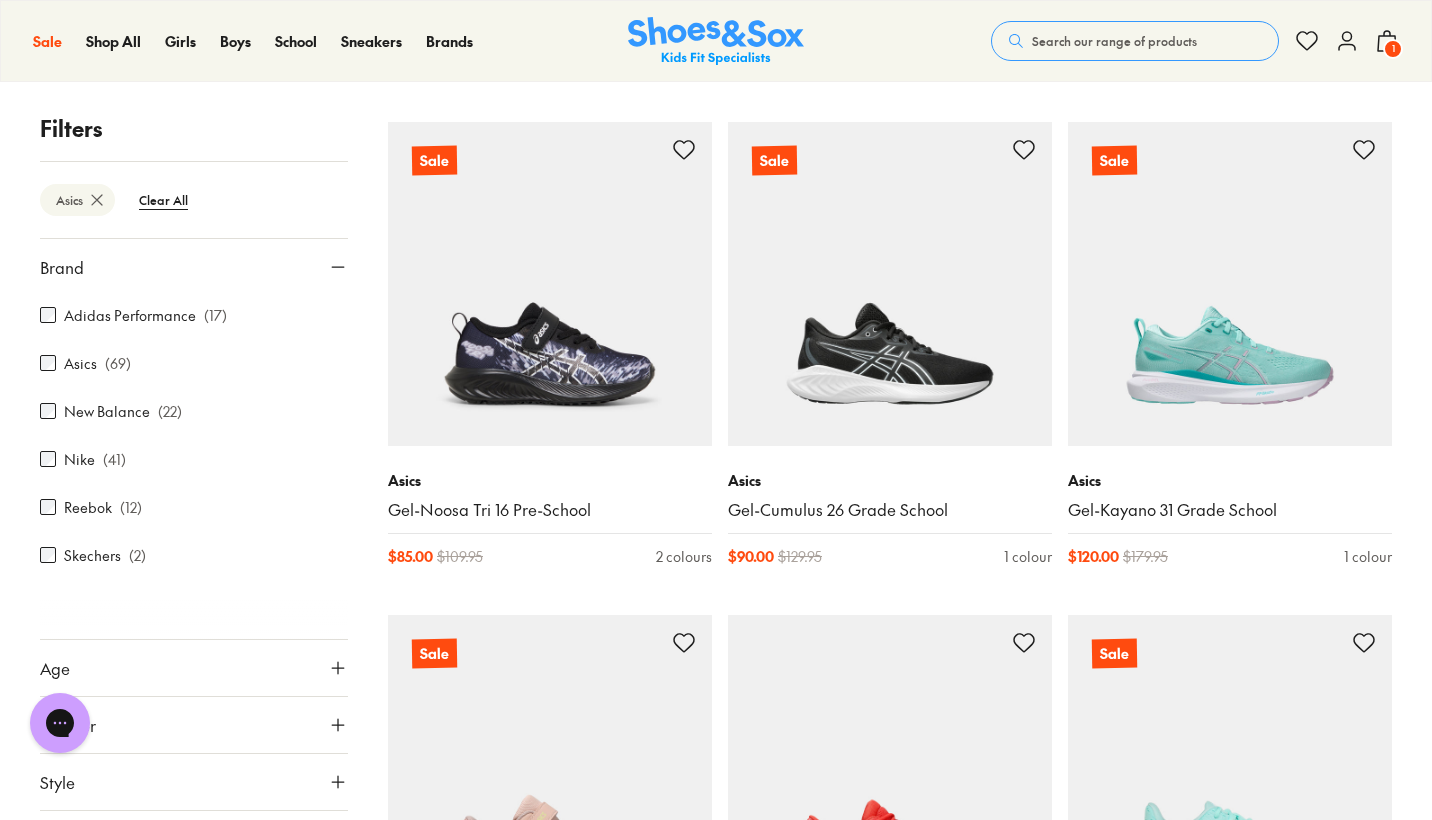 scroll, scrollTop: 3997, scrollLeft: 0, axis: vertical 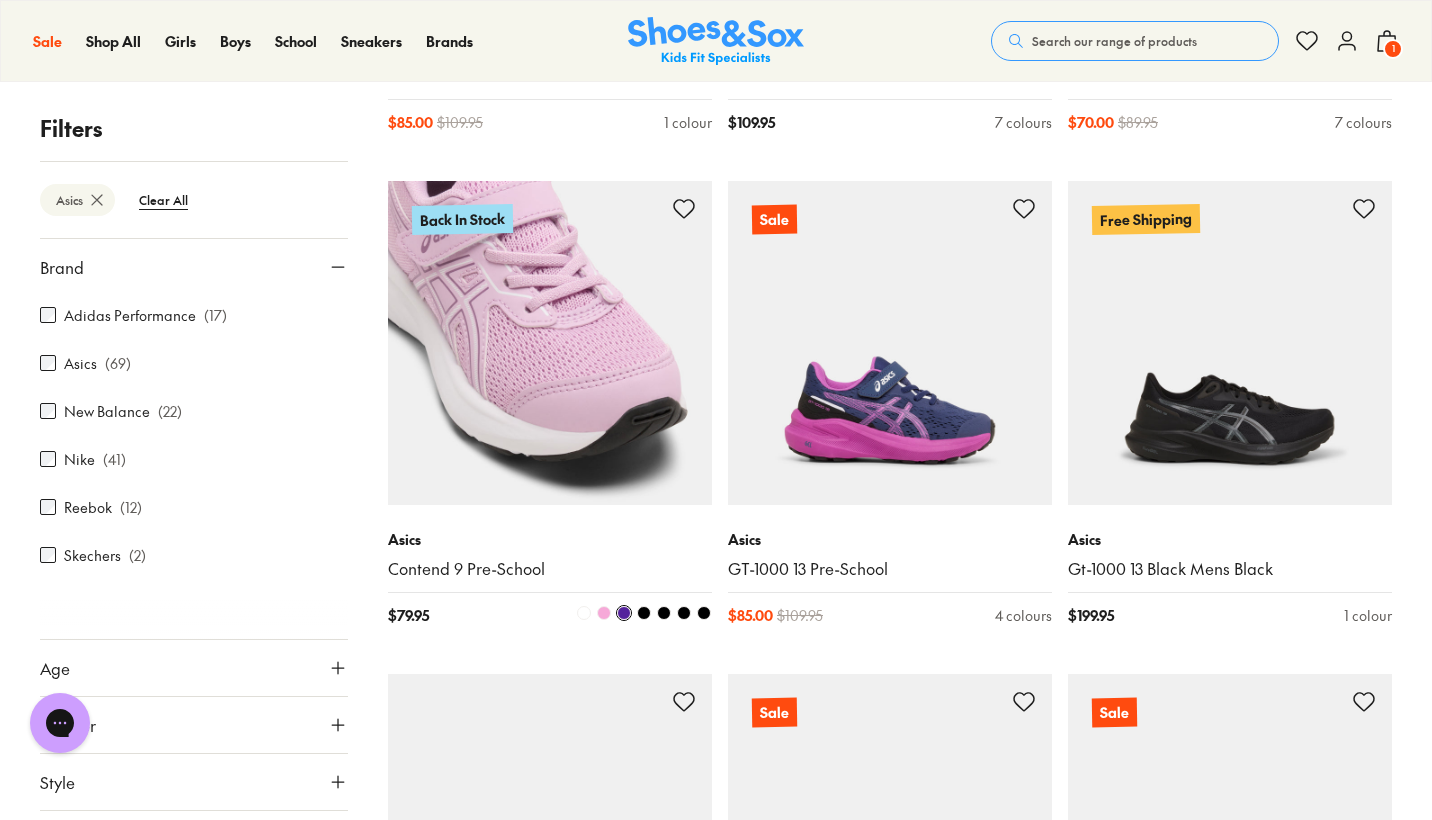 click at bounding box center (550, 343) 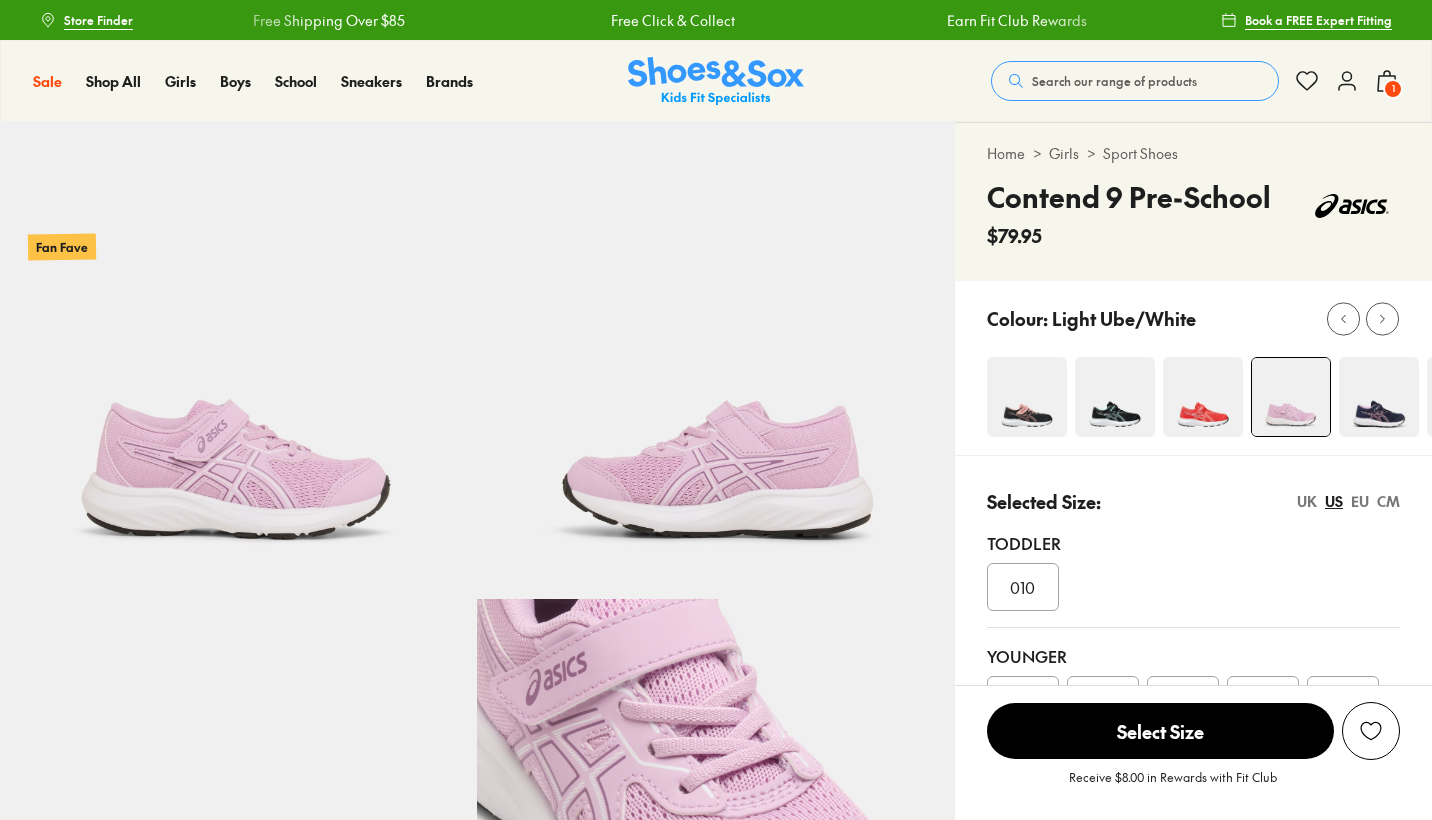 scroll, scrollTop: 0, scrollLeft: 0, axis: both 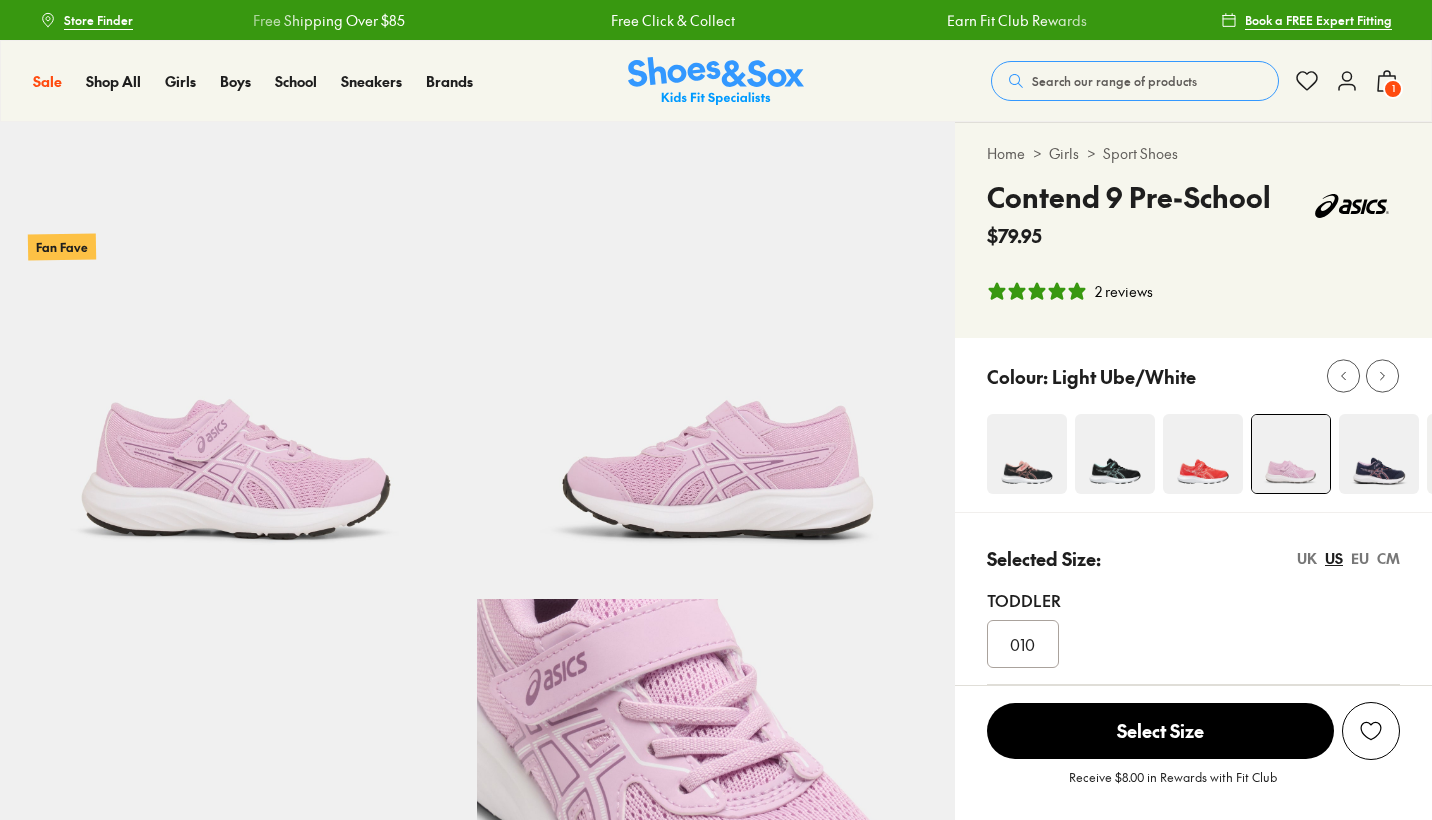 select on "*" 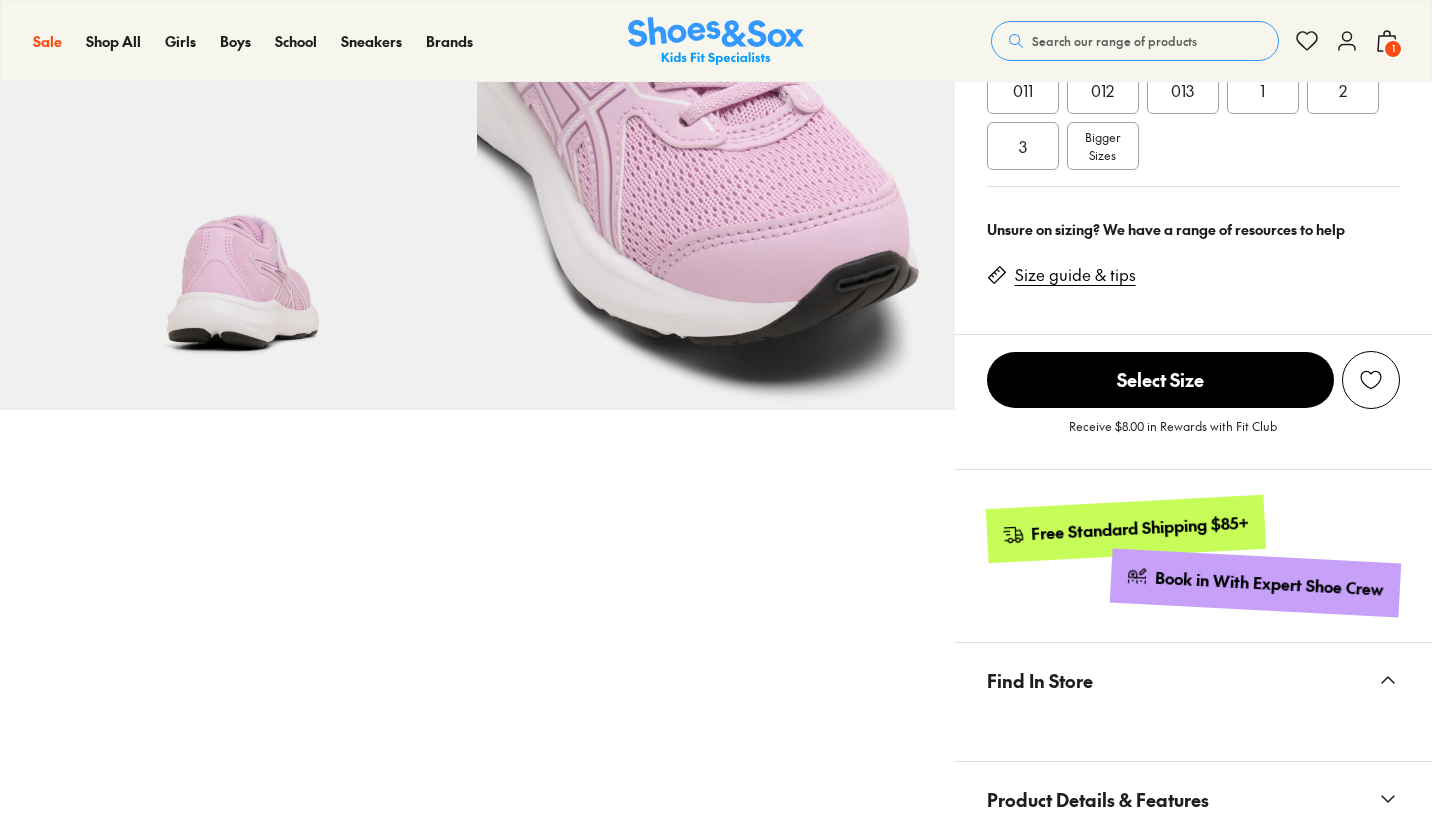 scroll, scrollTop: 780, scrollLeft: 0, axis: vertical 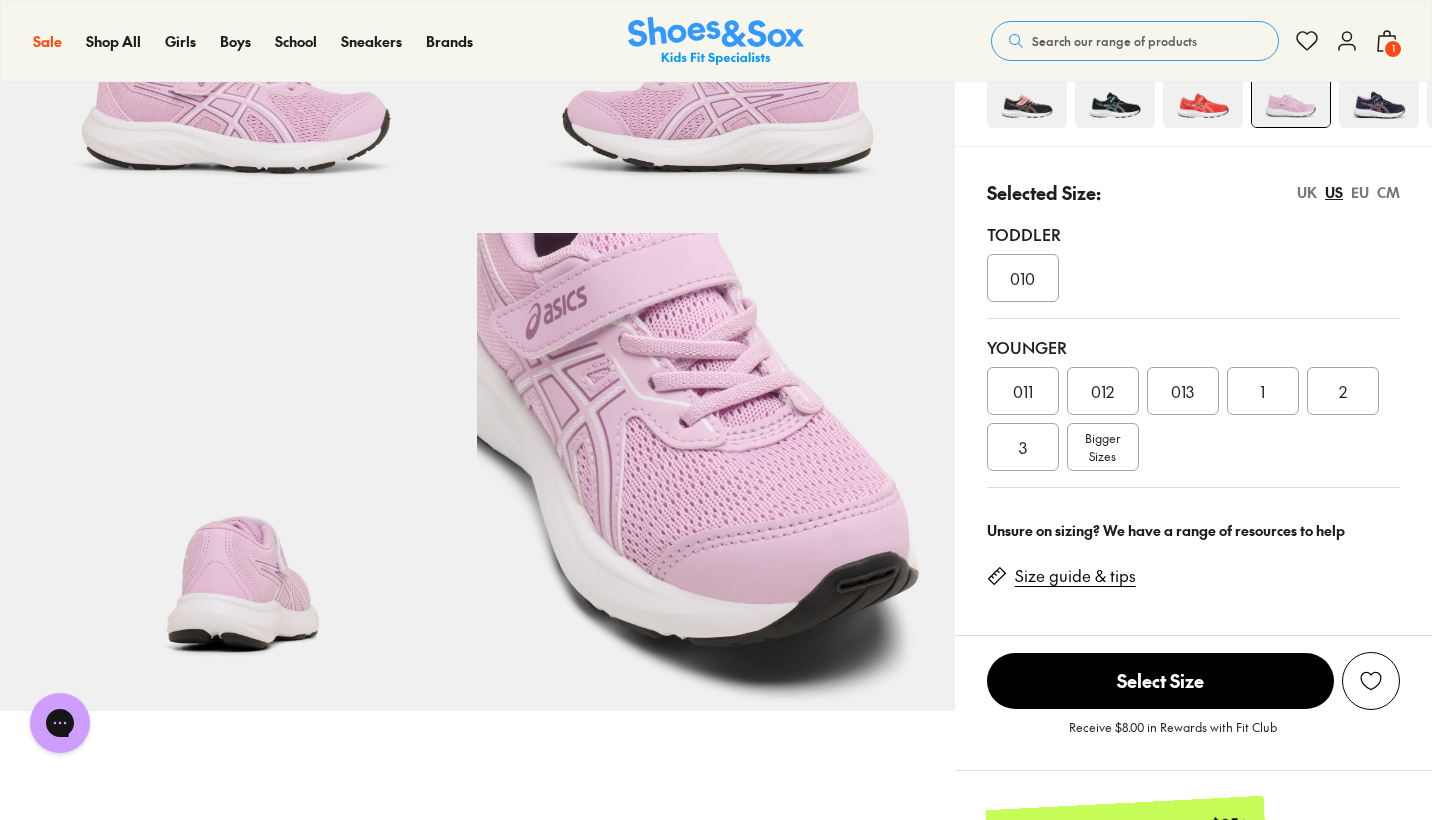 click on "UK" at bounding box center [1307, 192] 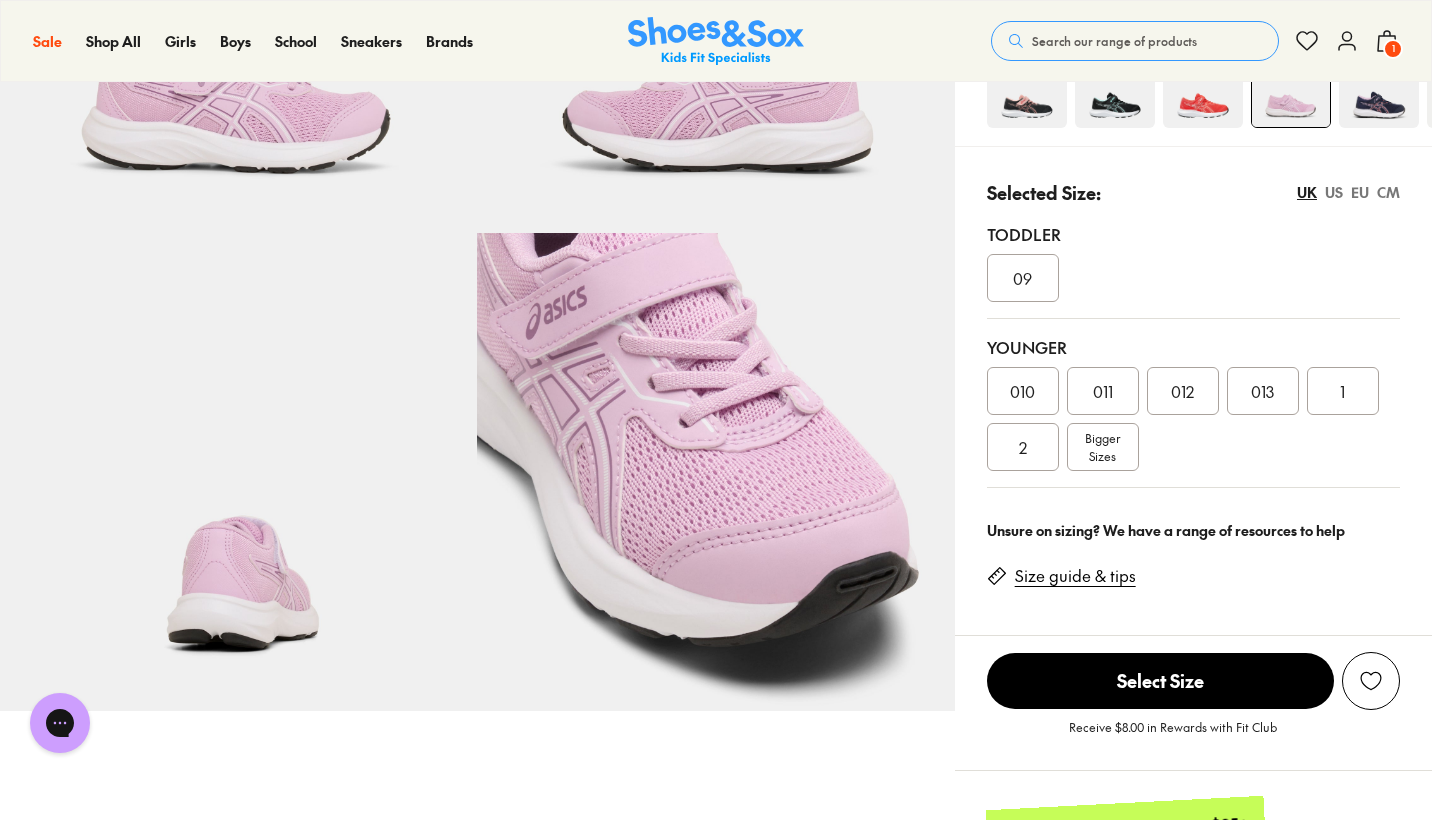 click on "09" at bounding box center [1022, 278] 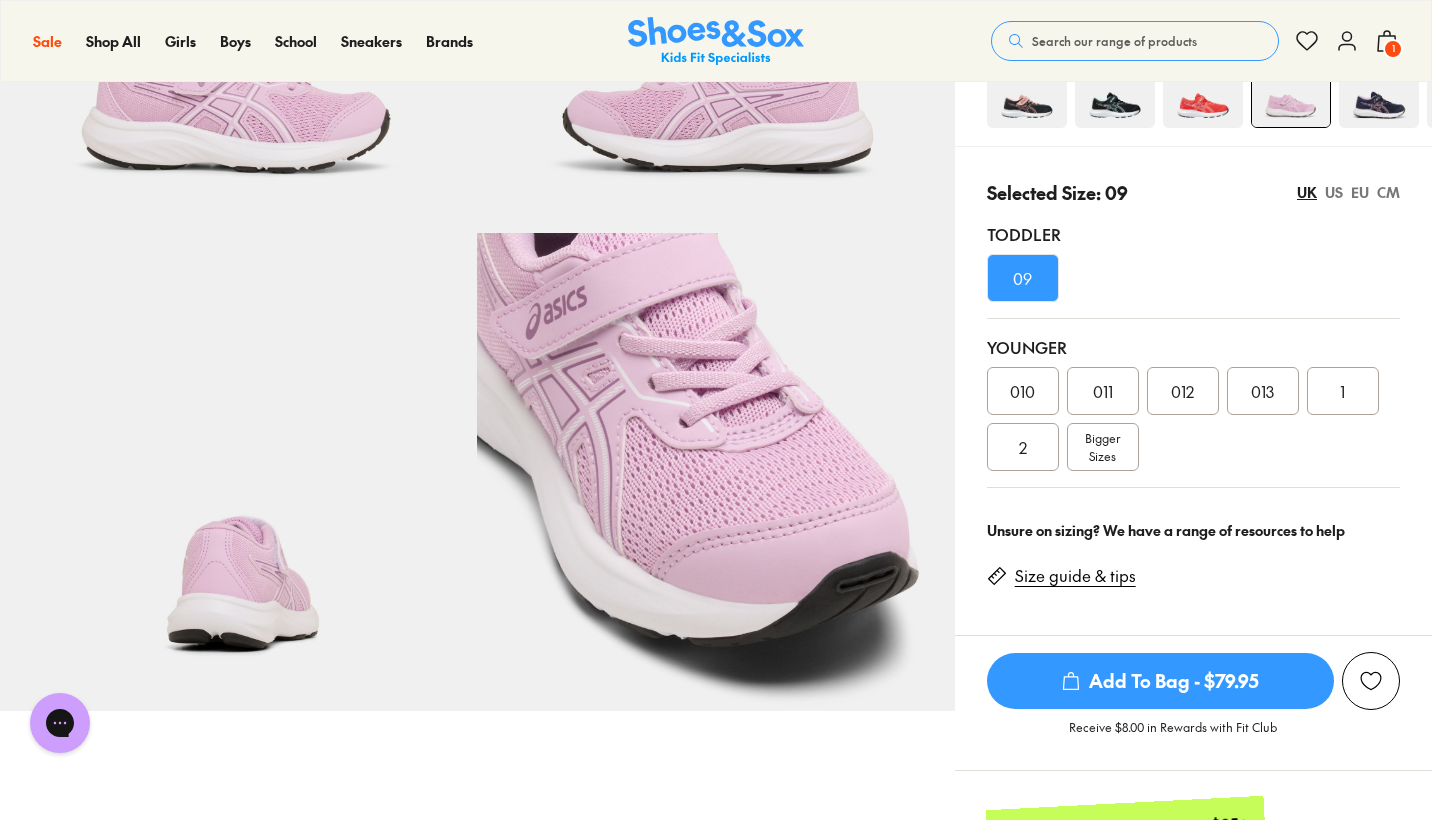 click on "Add To Bag - $79.95" at bounding box center (1160, 681) 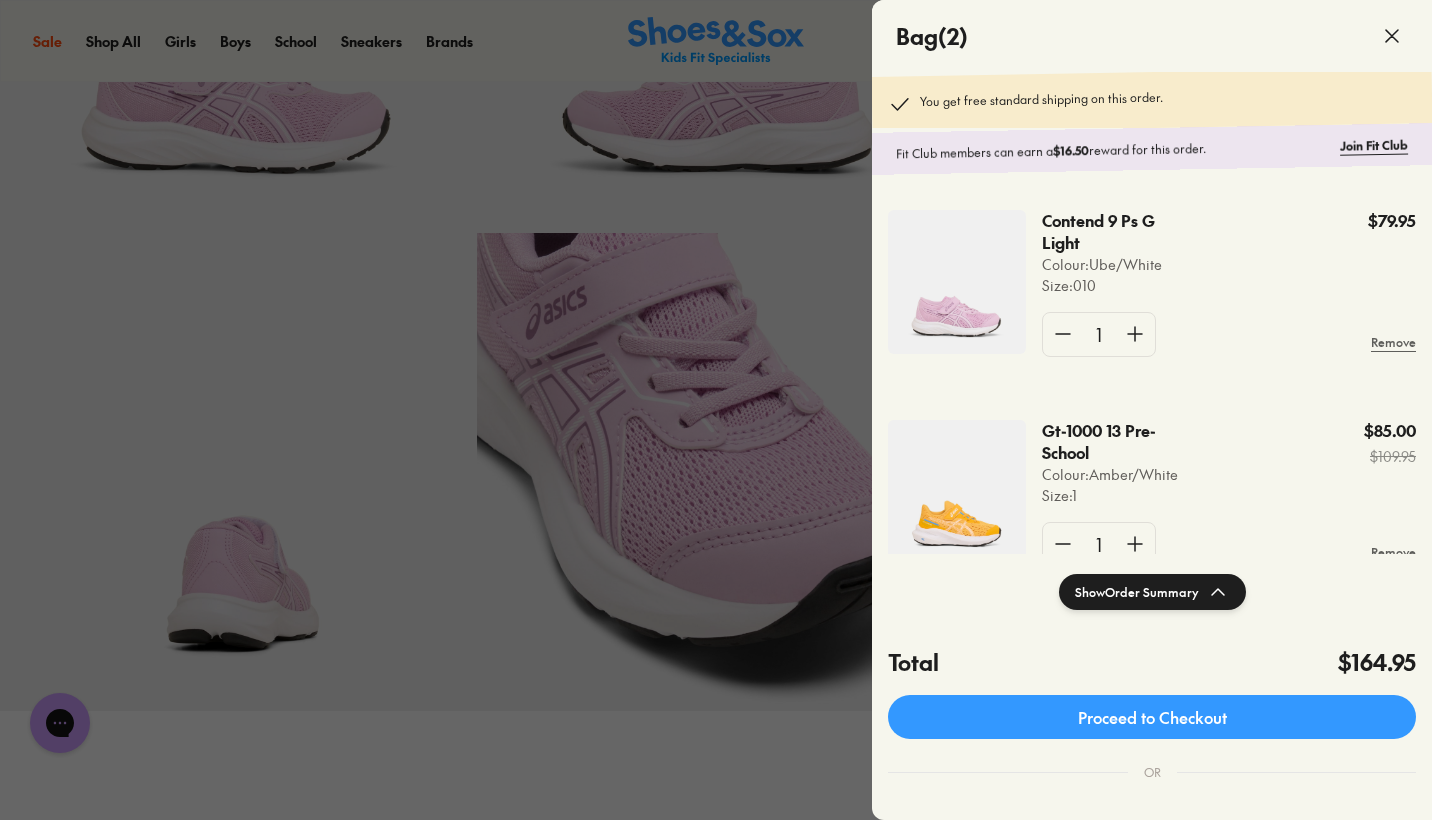 click 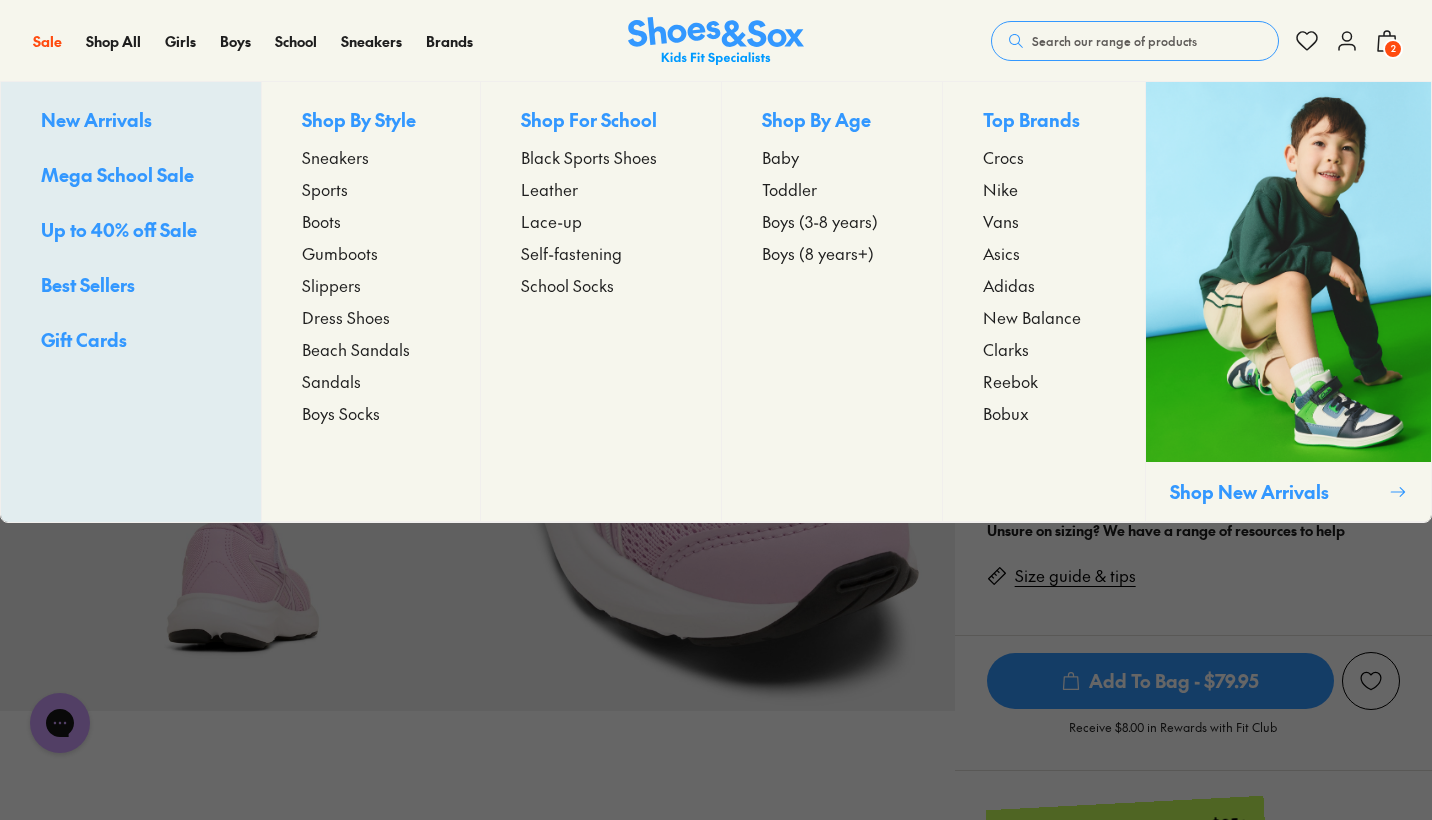 click on "Sneakers" at bounding box center [335, 157] 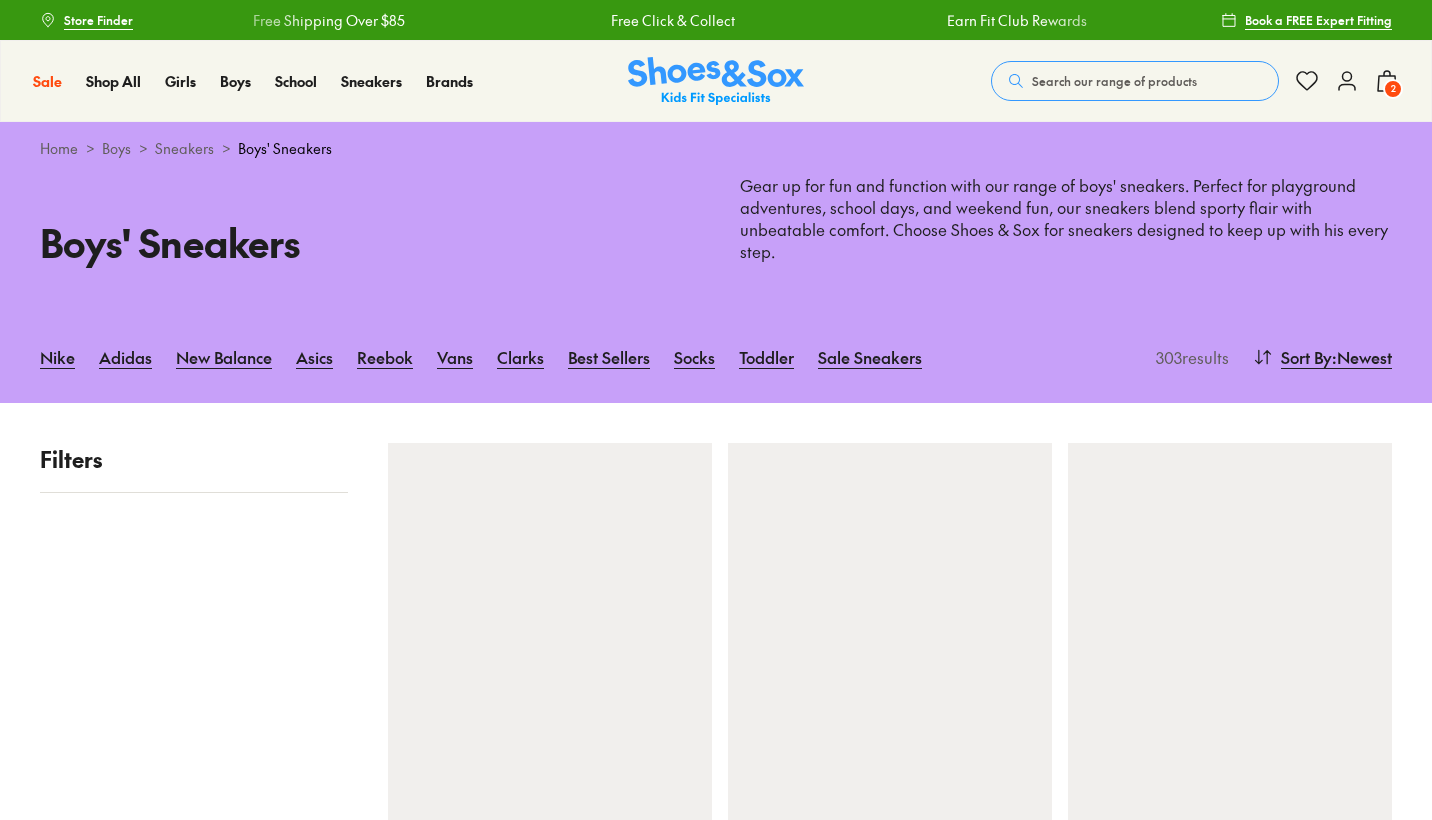 scroll, scrollTop: 0, scrollLeft: 0, axis: both 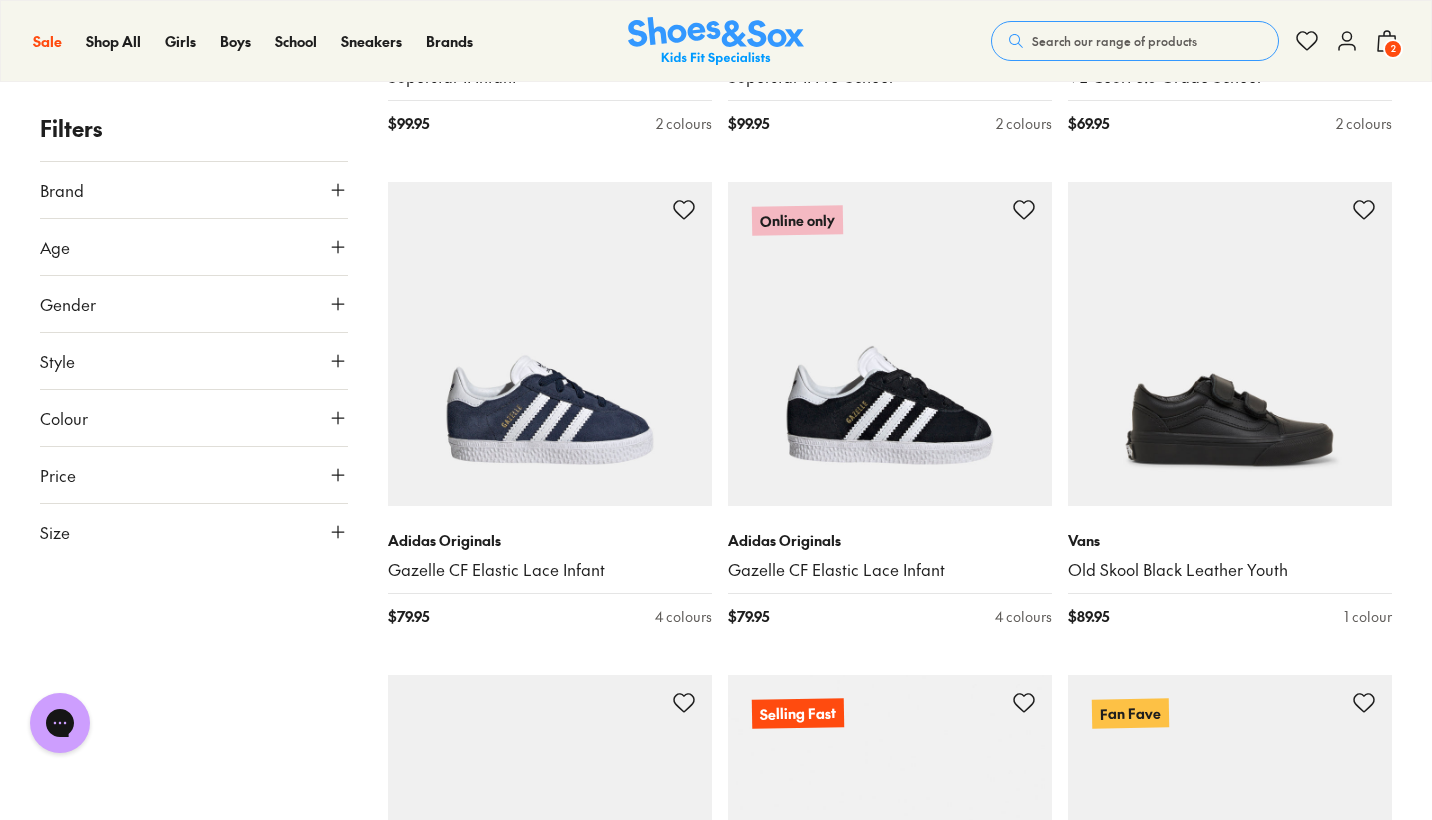 click on "Size" at bounding box center [194, 532] 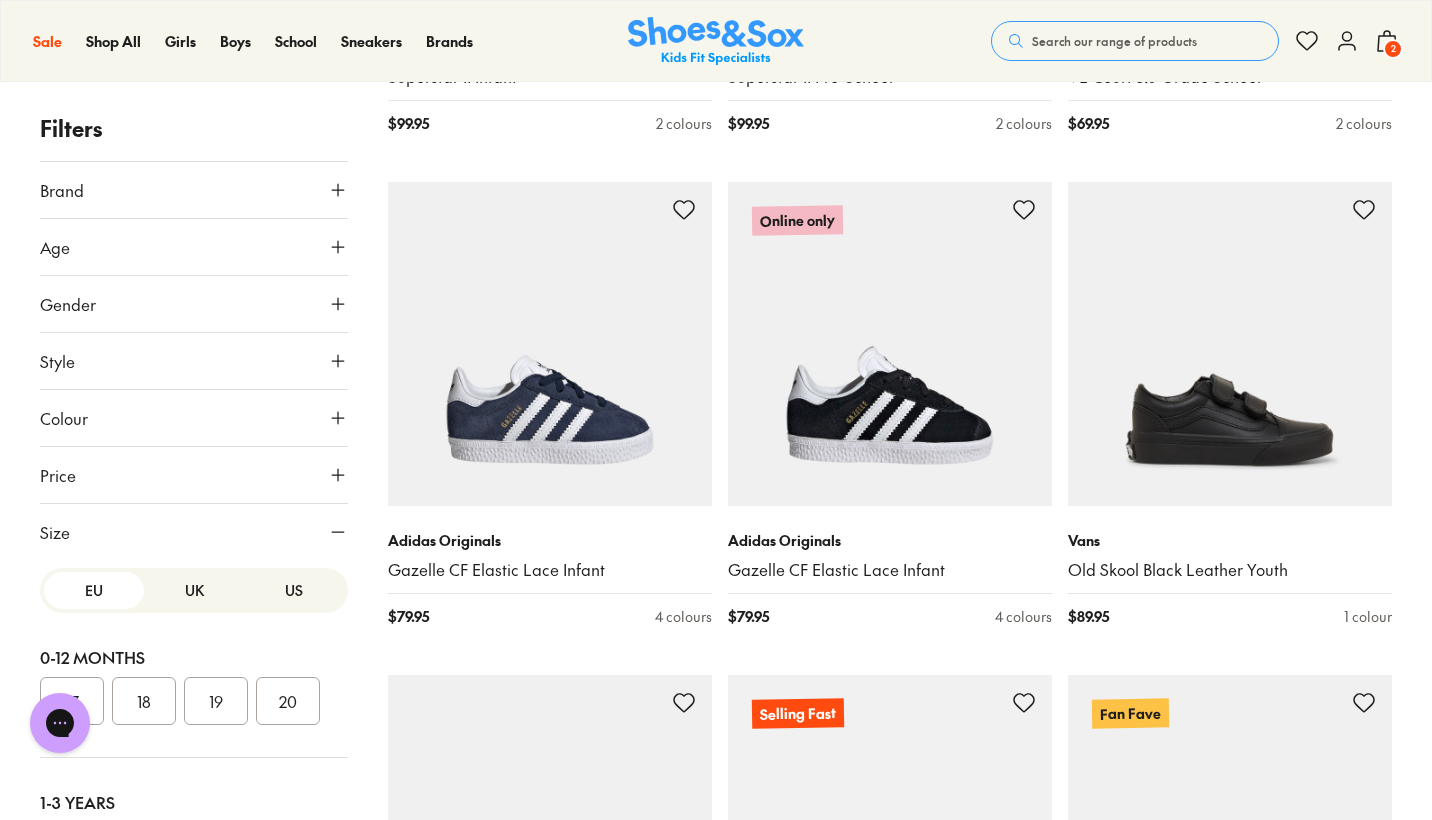 click on "UK" at bounding box center (194, 590) 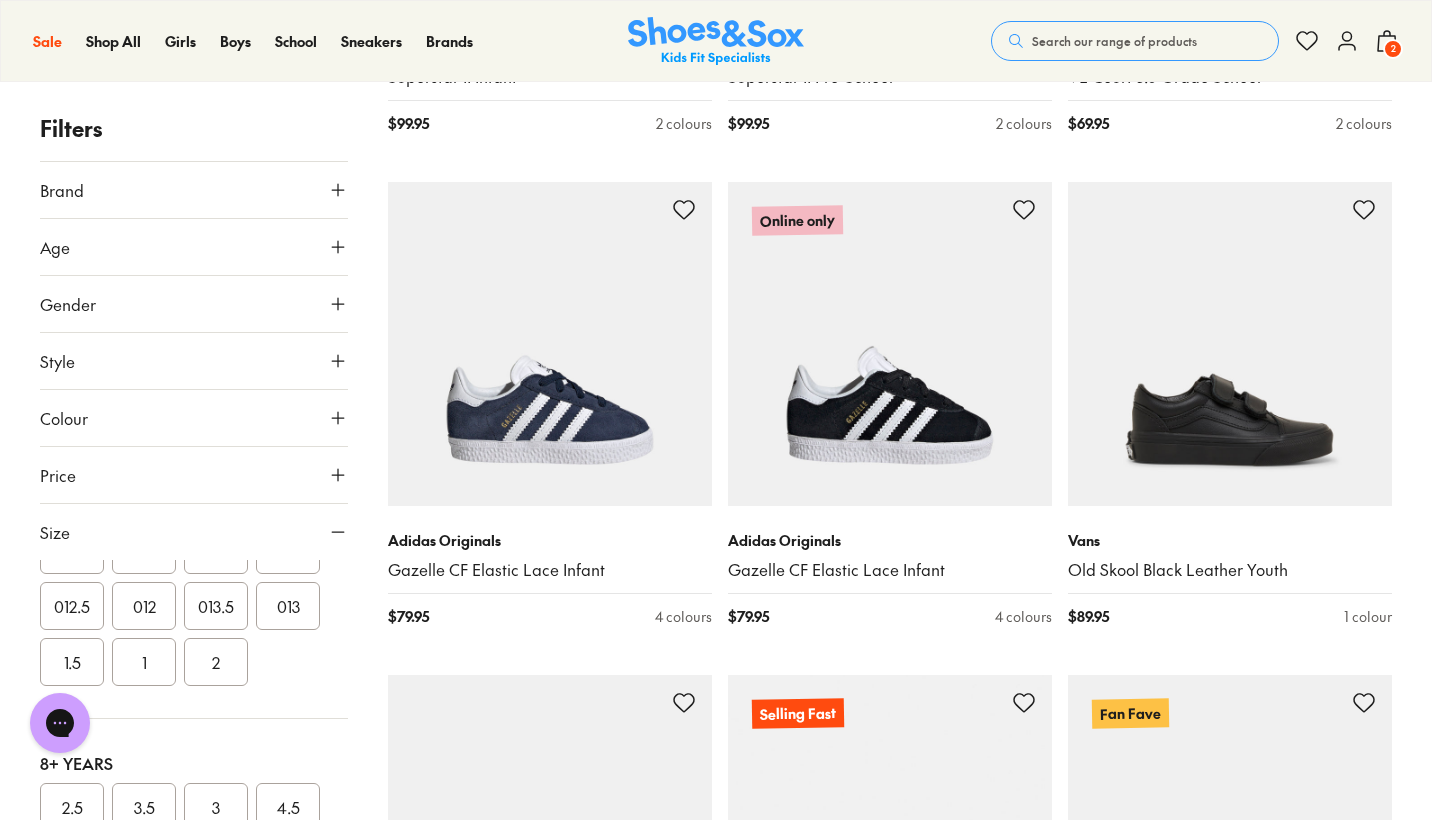 scroll, scrollTop: 641, scrollLeft: 0, axis: vertical 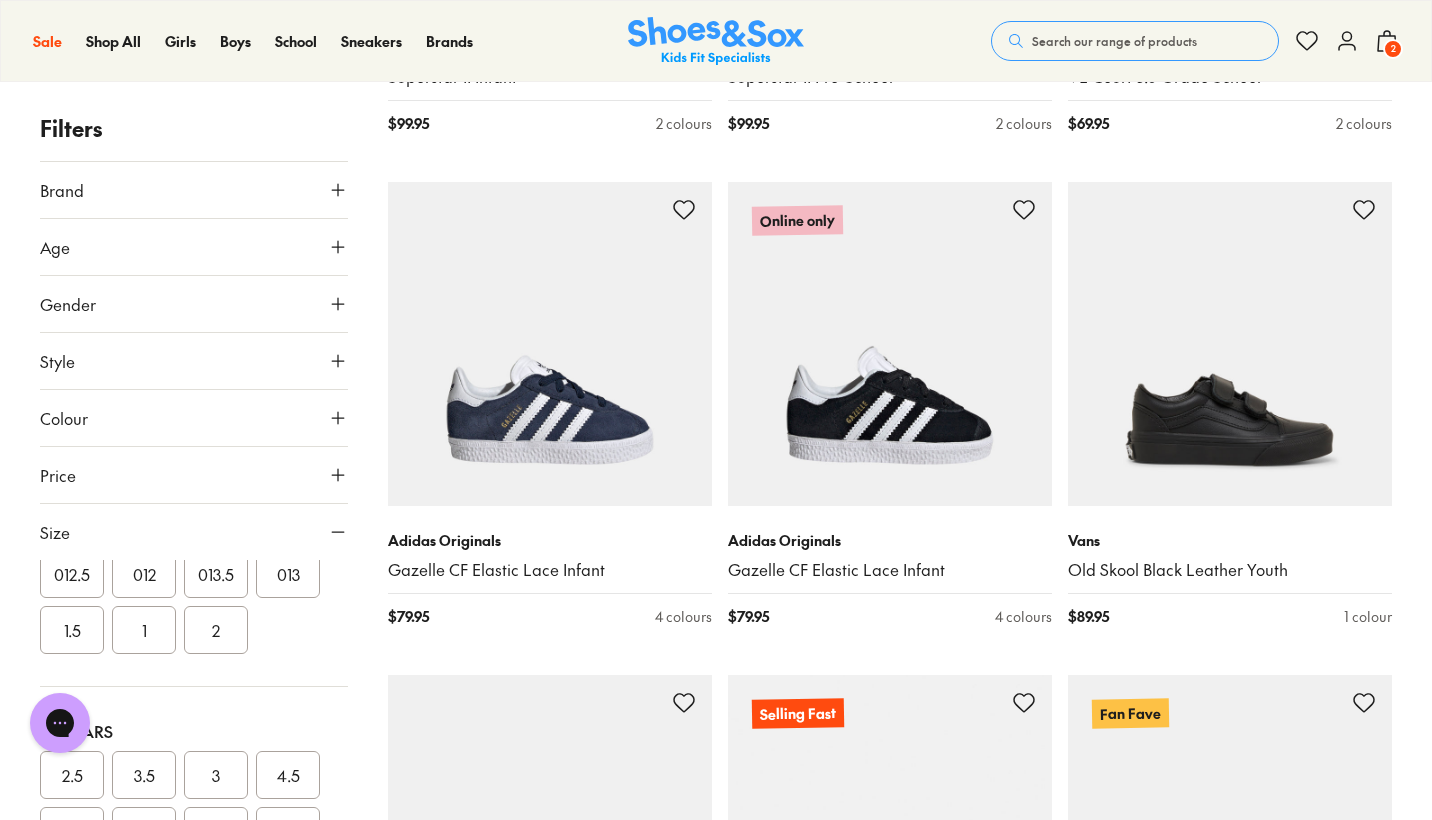 click on "1" at bounding box center [144, 630] 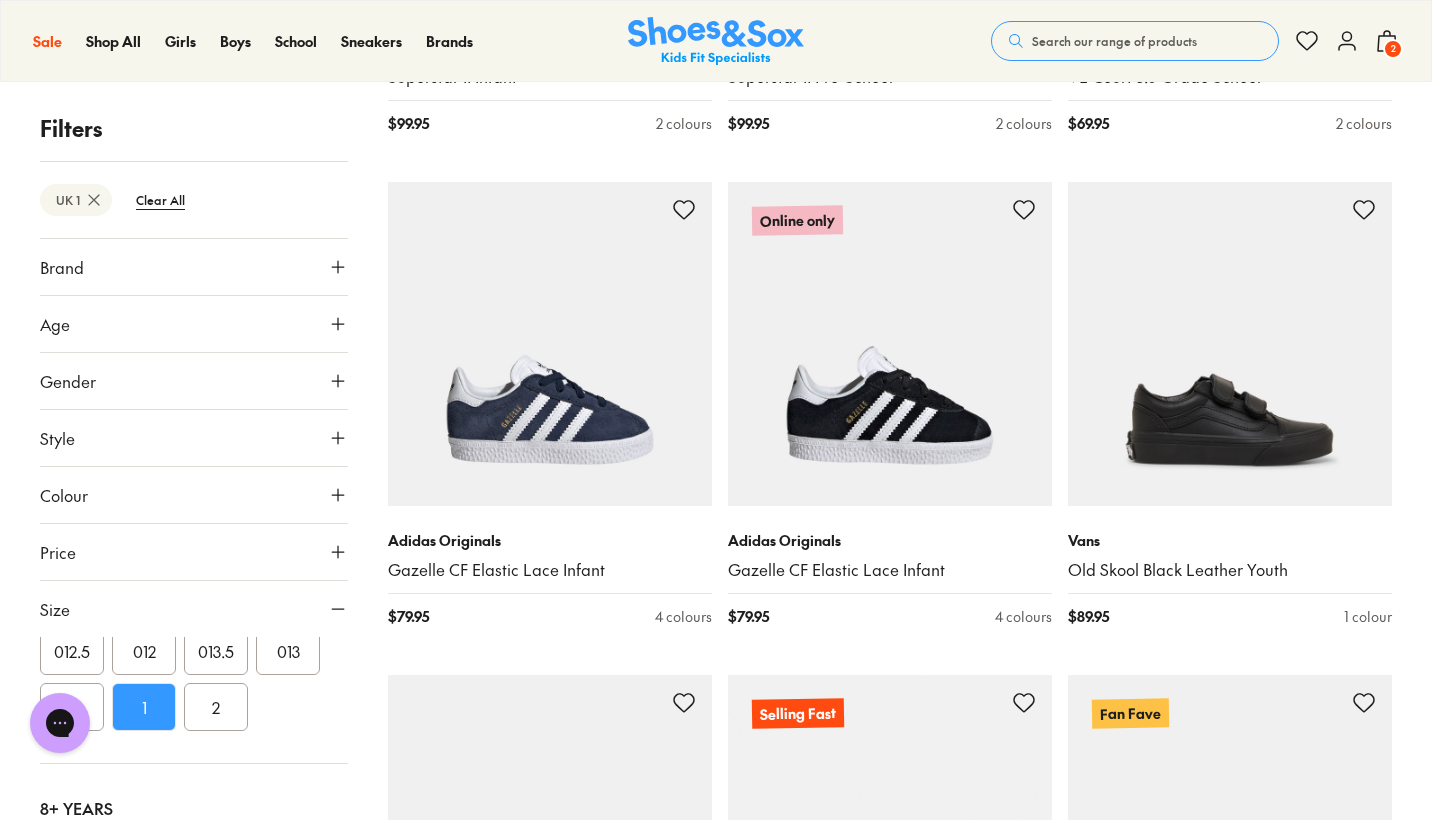 scroll, scrollTop: 99, scrollLeft: 0, axis: vertical 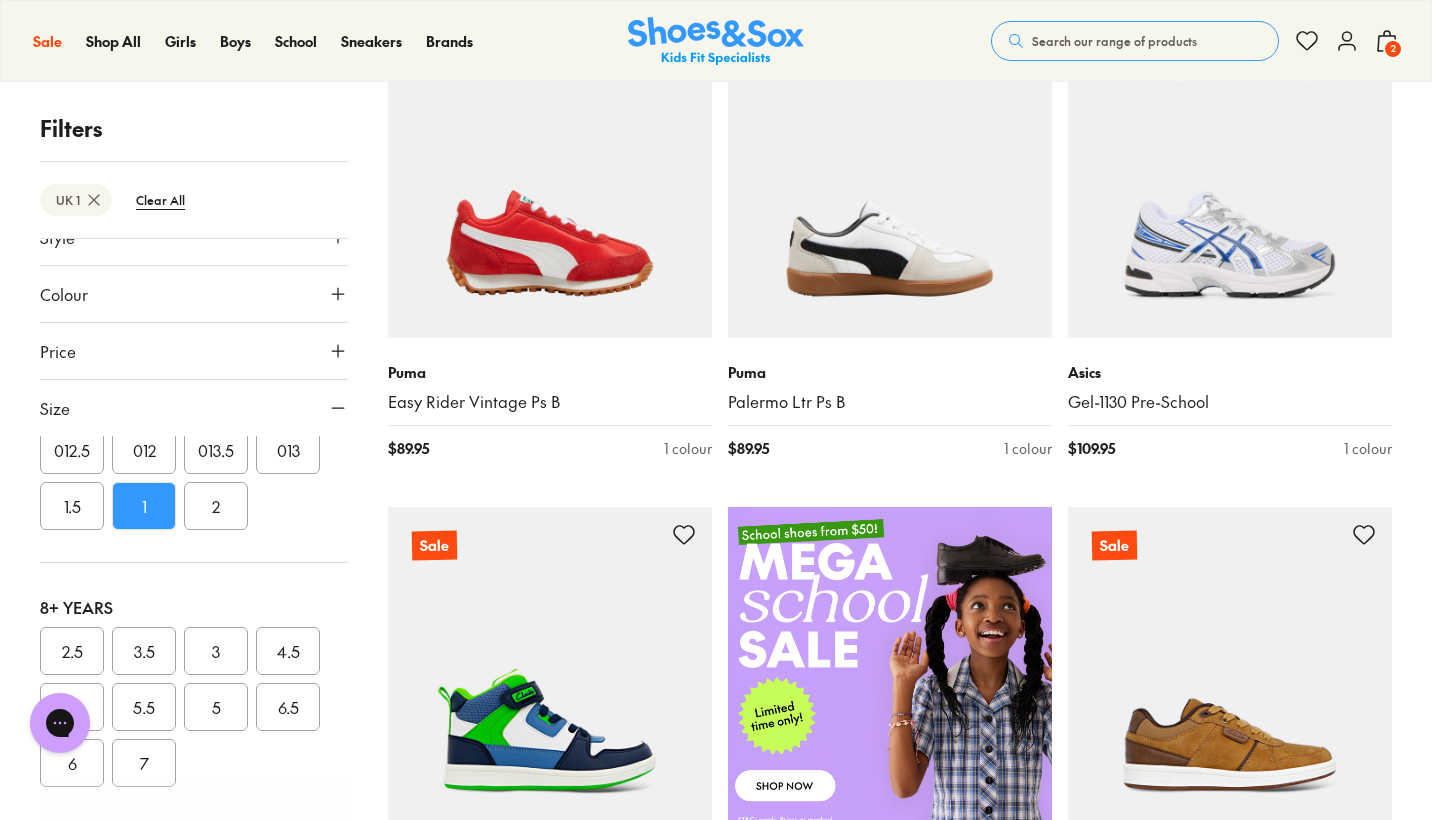 click on "1.5" at bounding box center (72, 506) 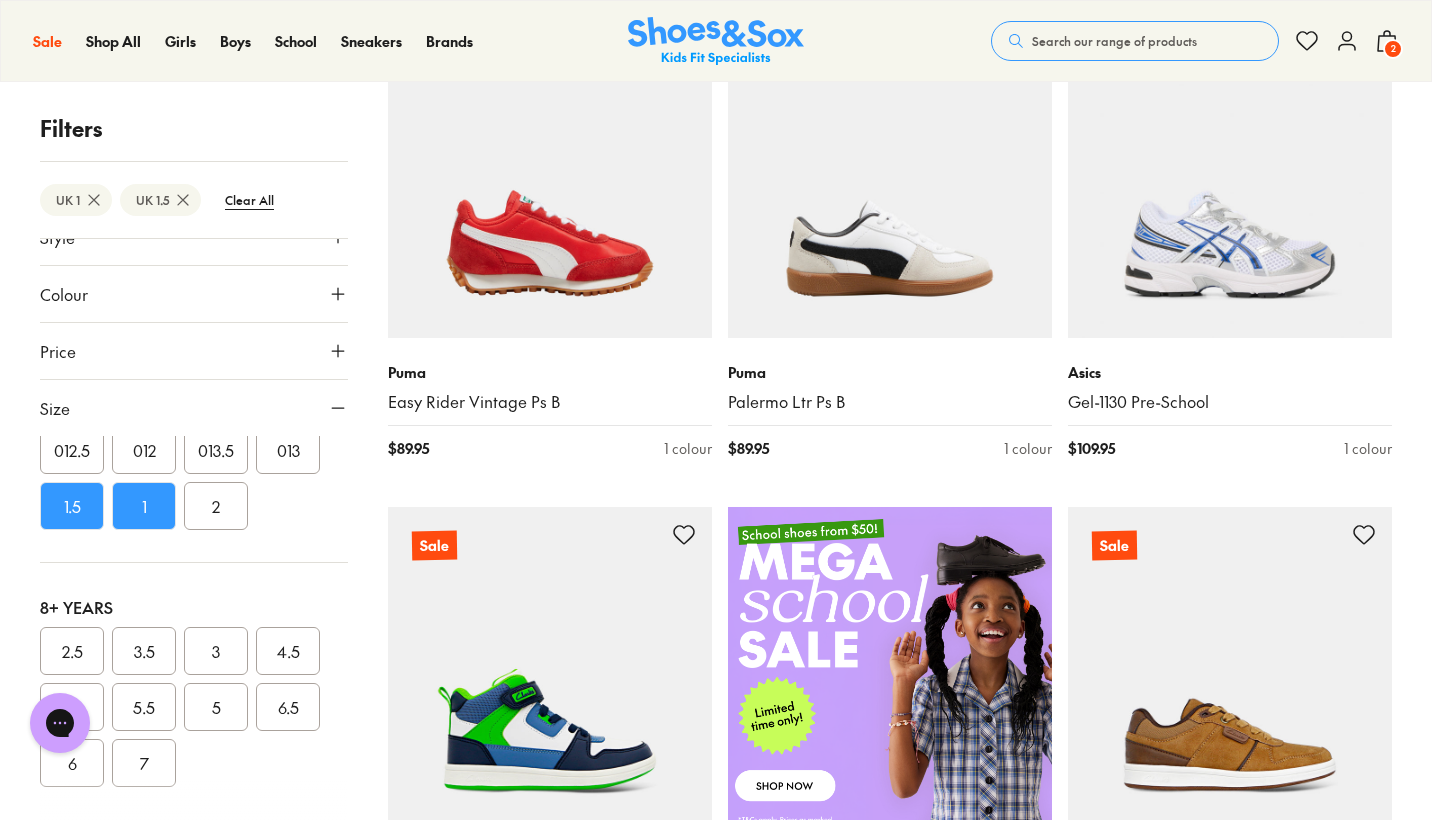 scroll, scrollTop: 0, scrollLeft: 0, axis: both 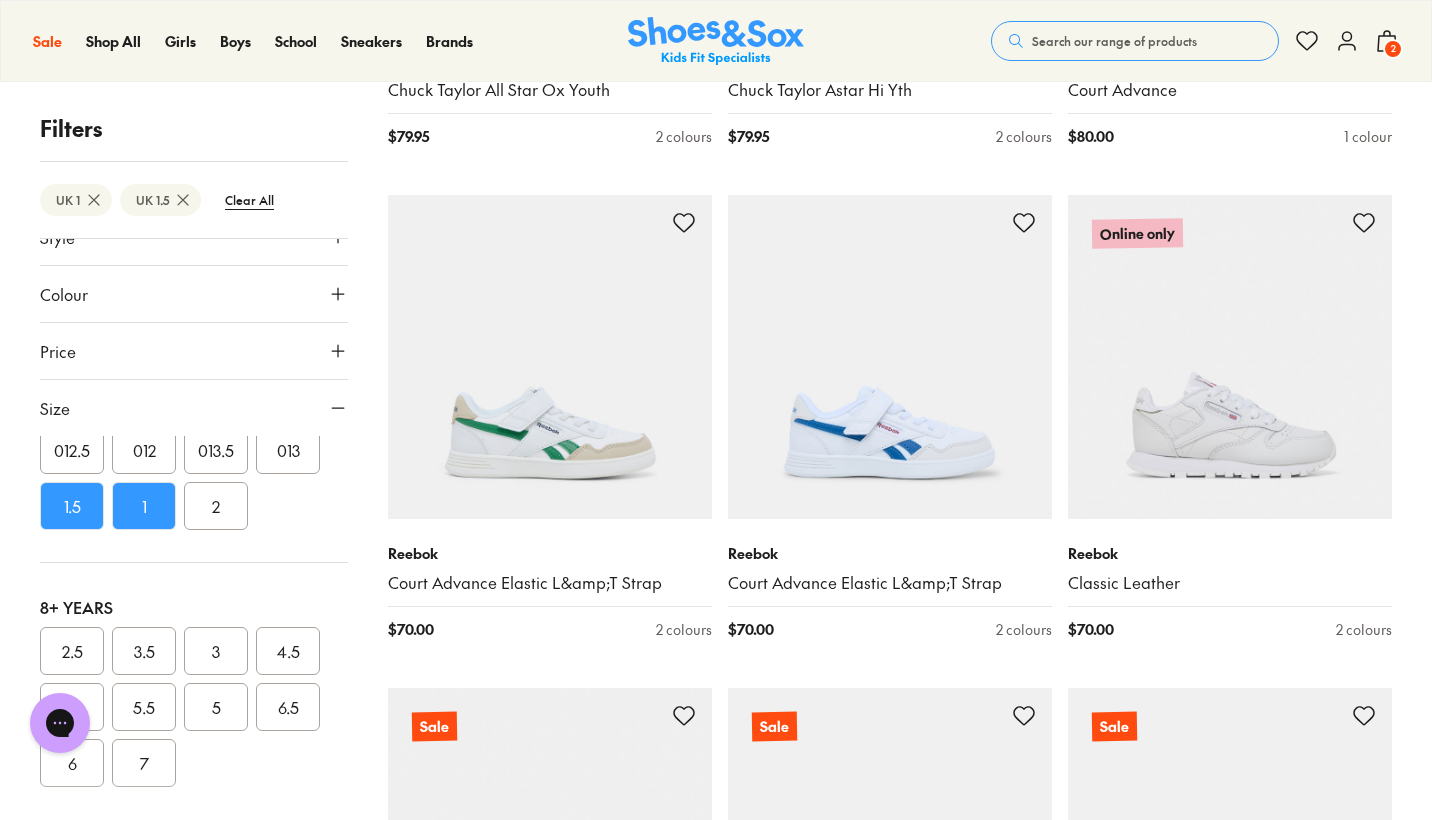 click on "2" at bounding box center (1393, 49) 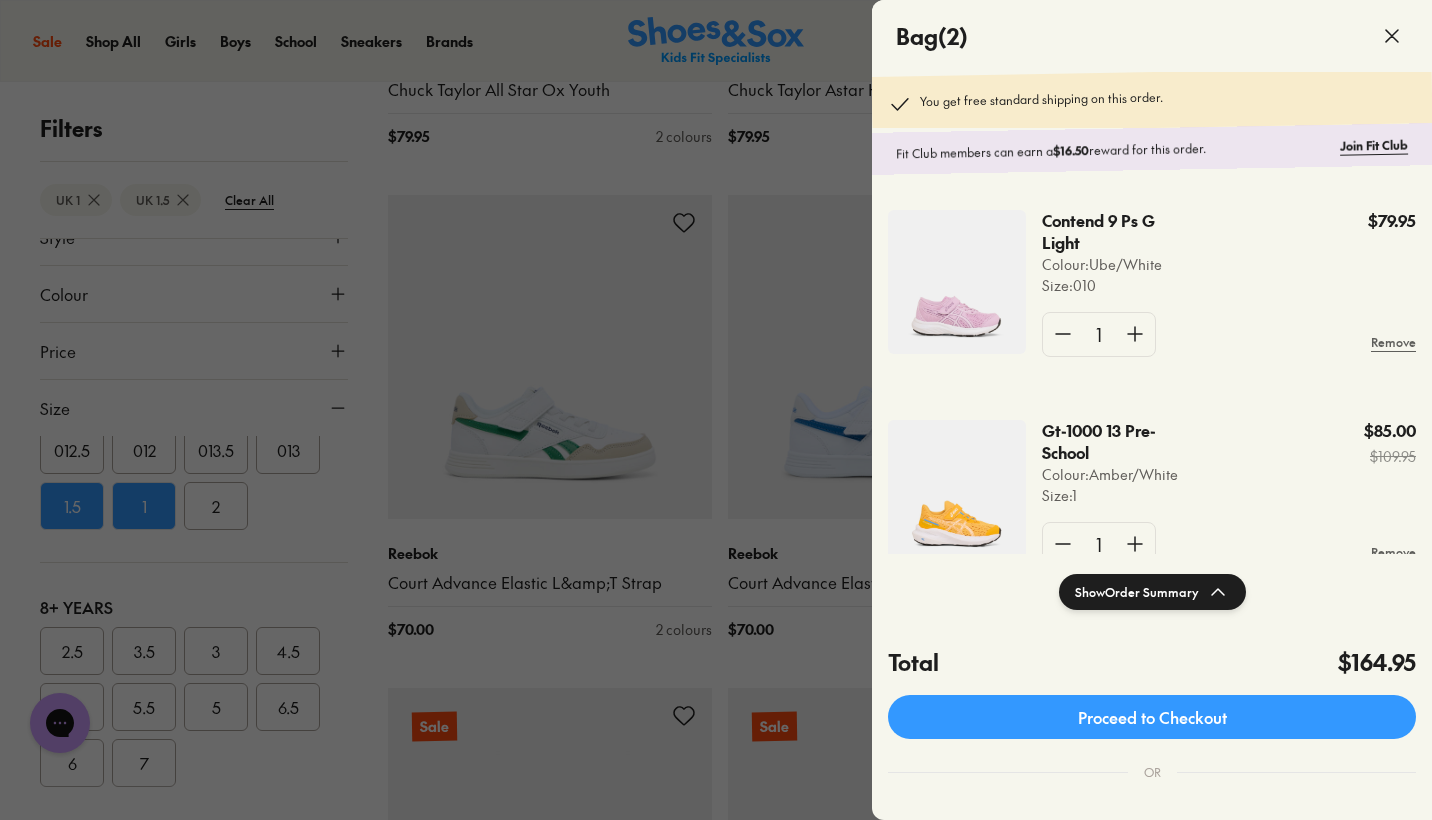 click on "Gt-1000 13 Pre-School" 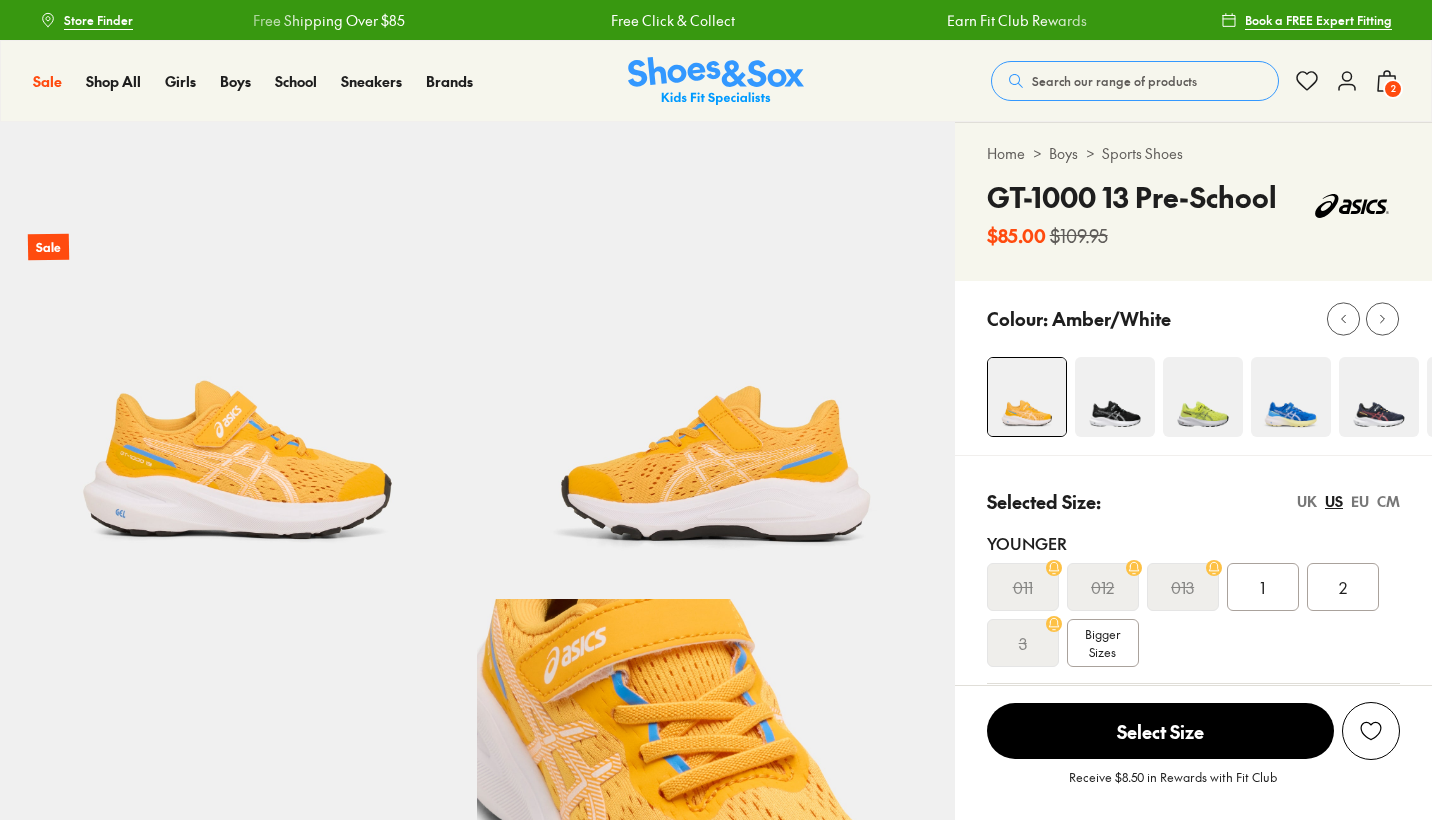 select on "*" 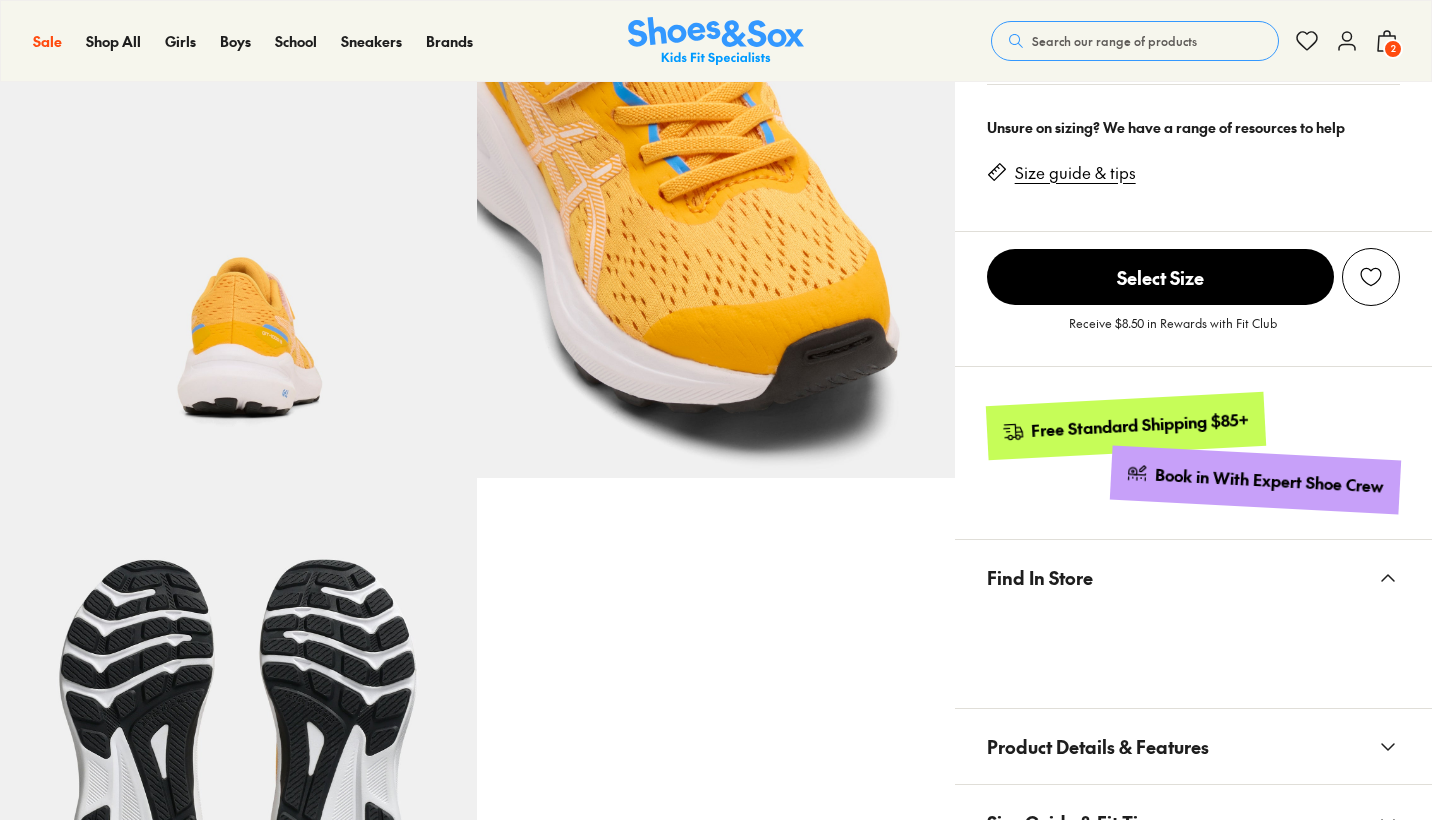 scroll, scrollTop: 943, scrollLeft: 0, axis: vertical 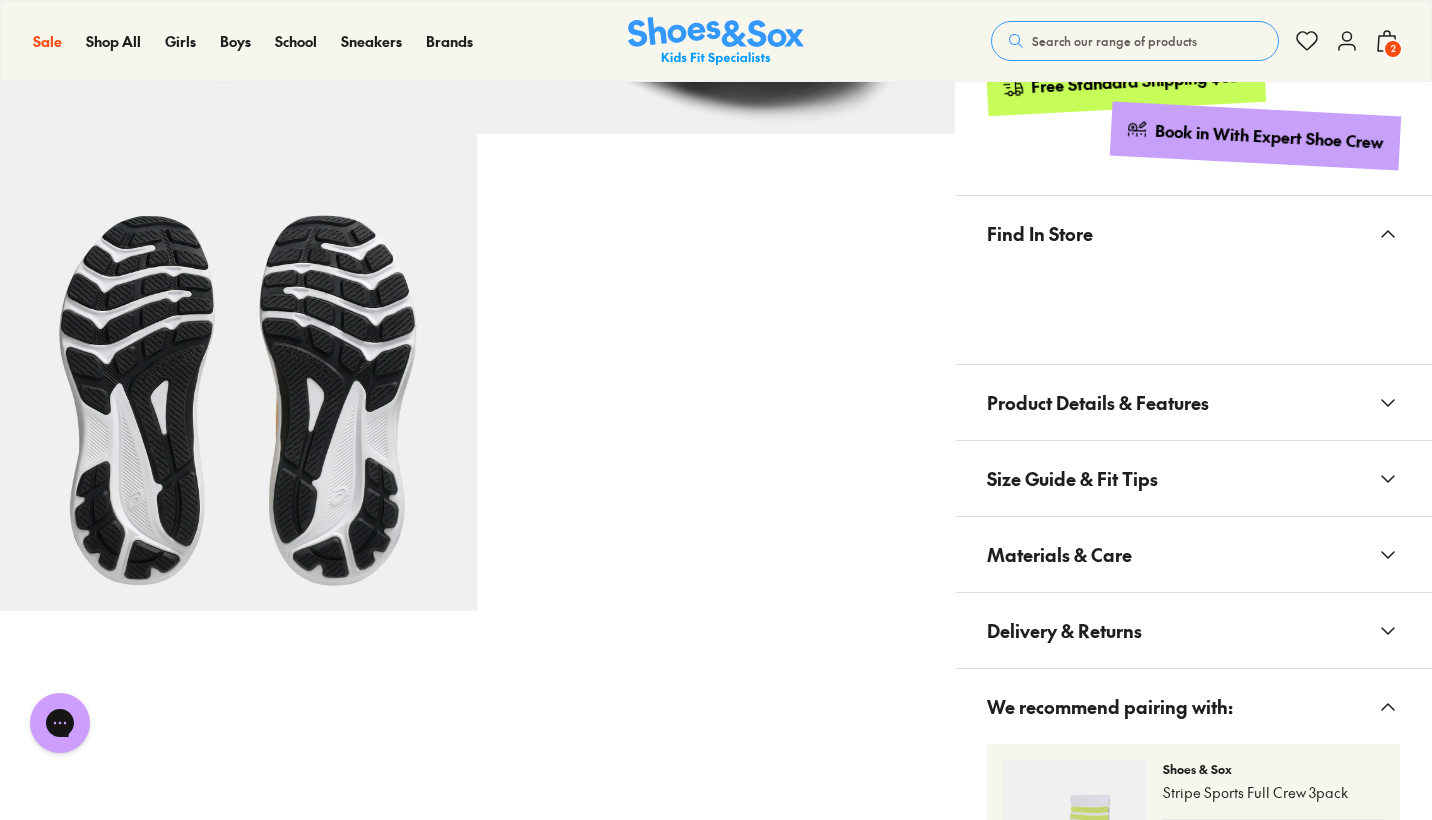 click 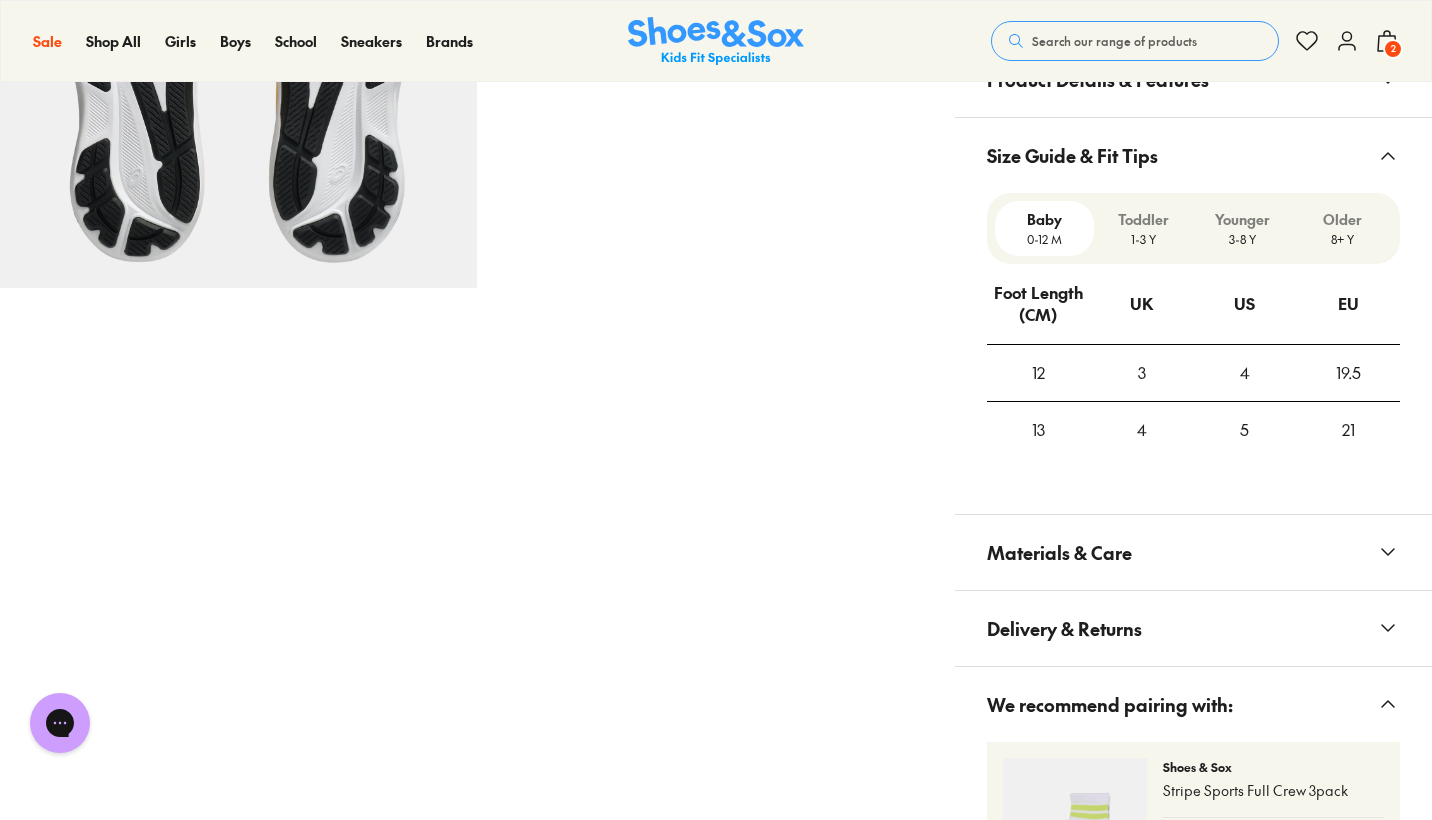 scroll, scrollTop: 1260, scrollLeft: 0, axis: vertical 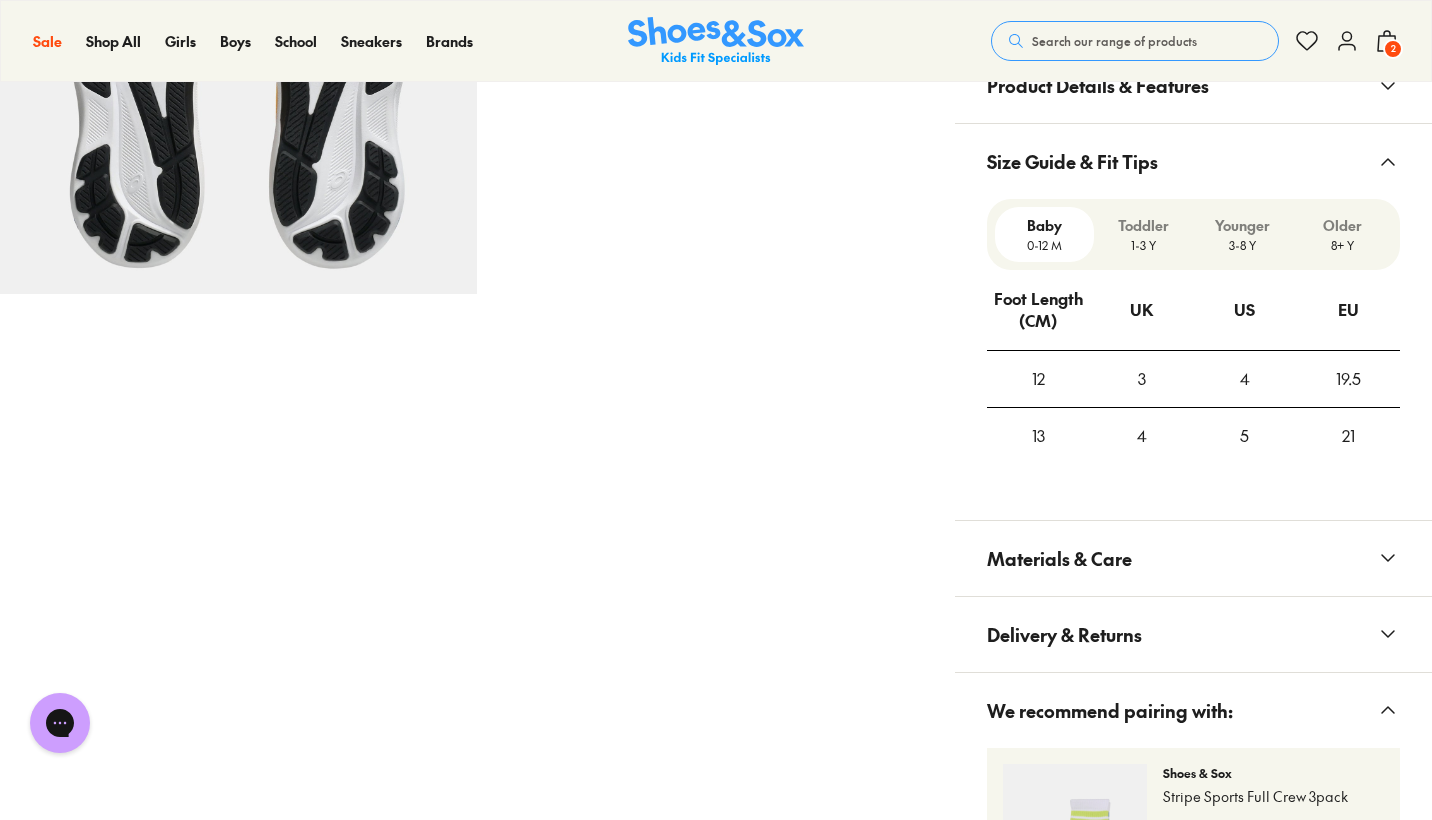 click on "3-8 Y" at bounding box center (1242, 245) 